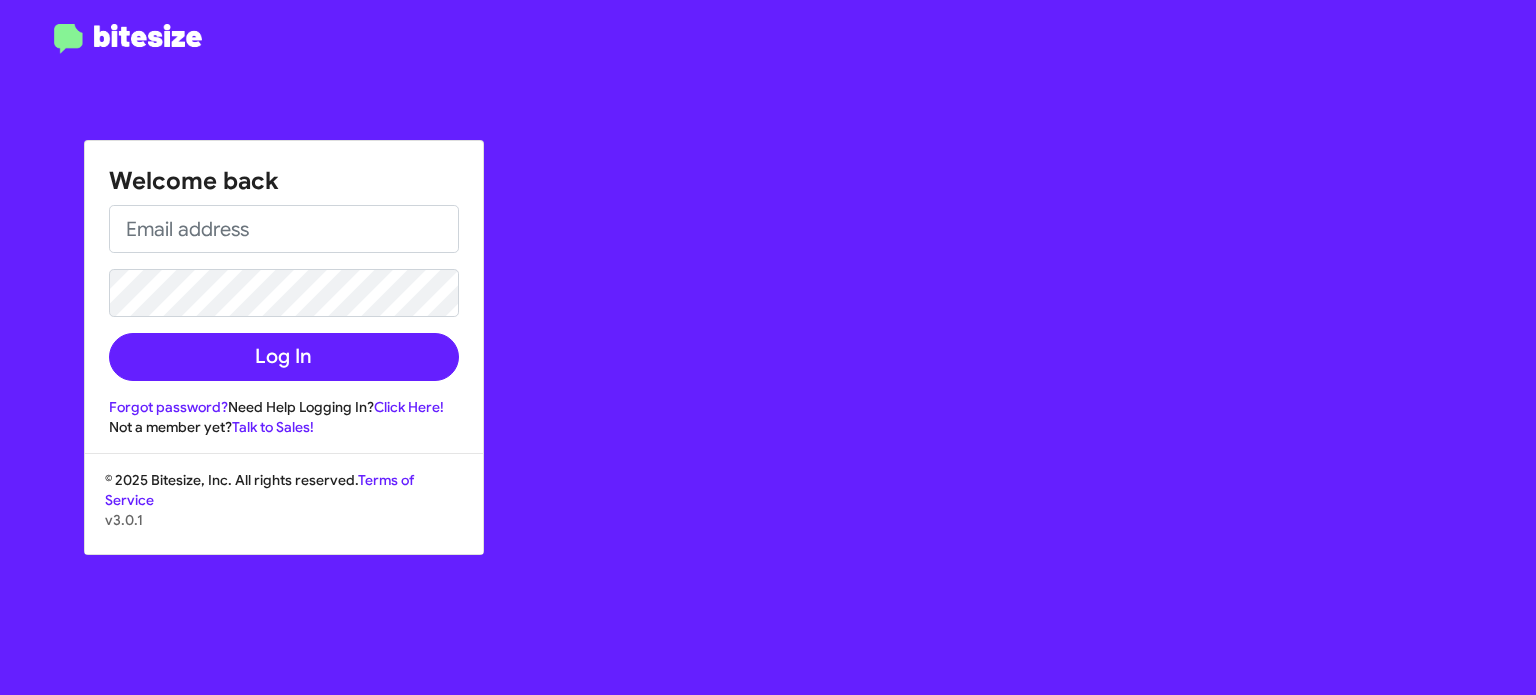 scroll, scrollTop: 0, scrollLeft: 0, axis: both 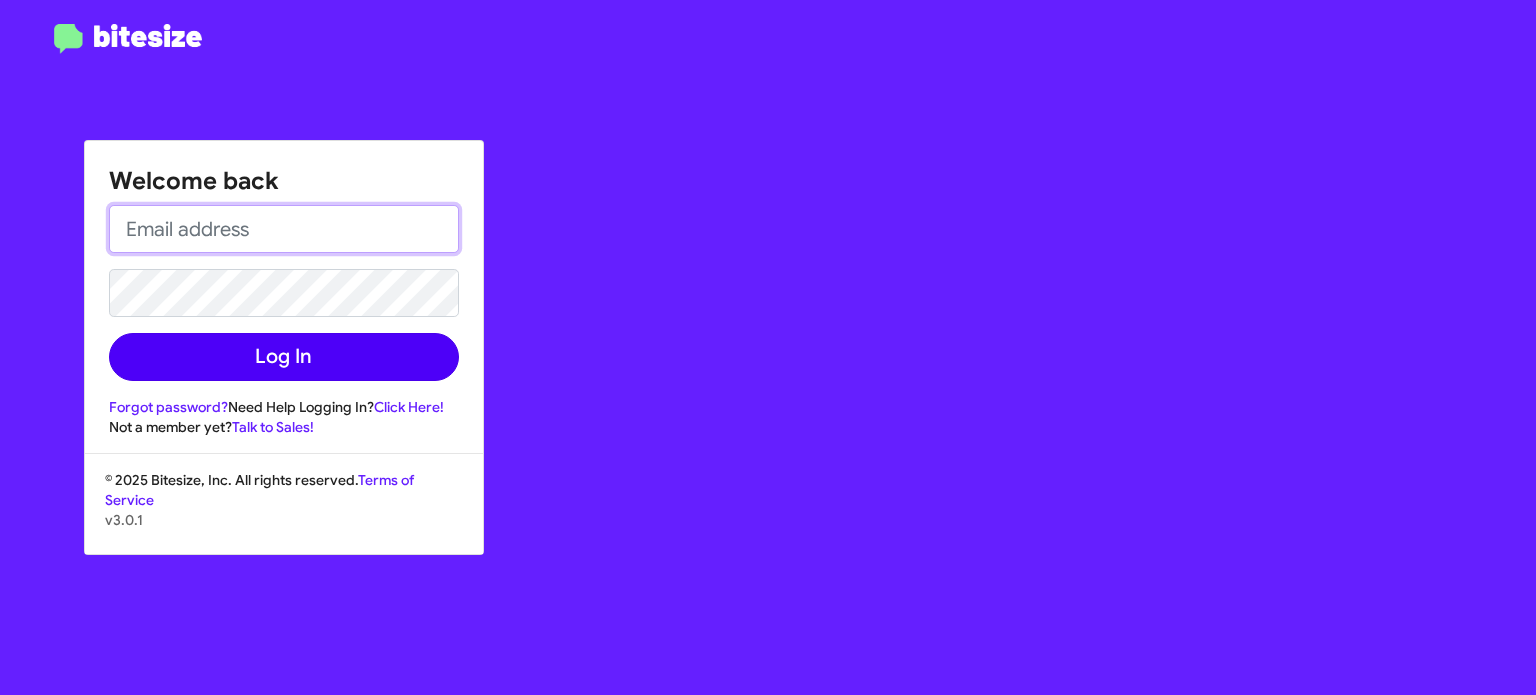 type on "vware@ourismancars.com" 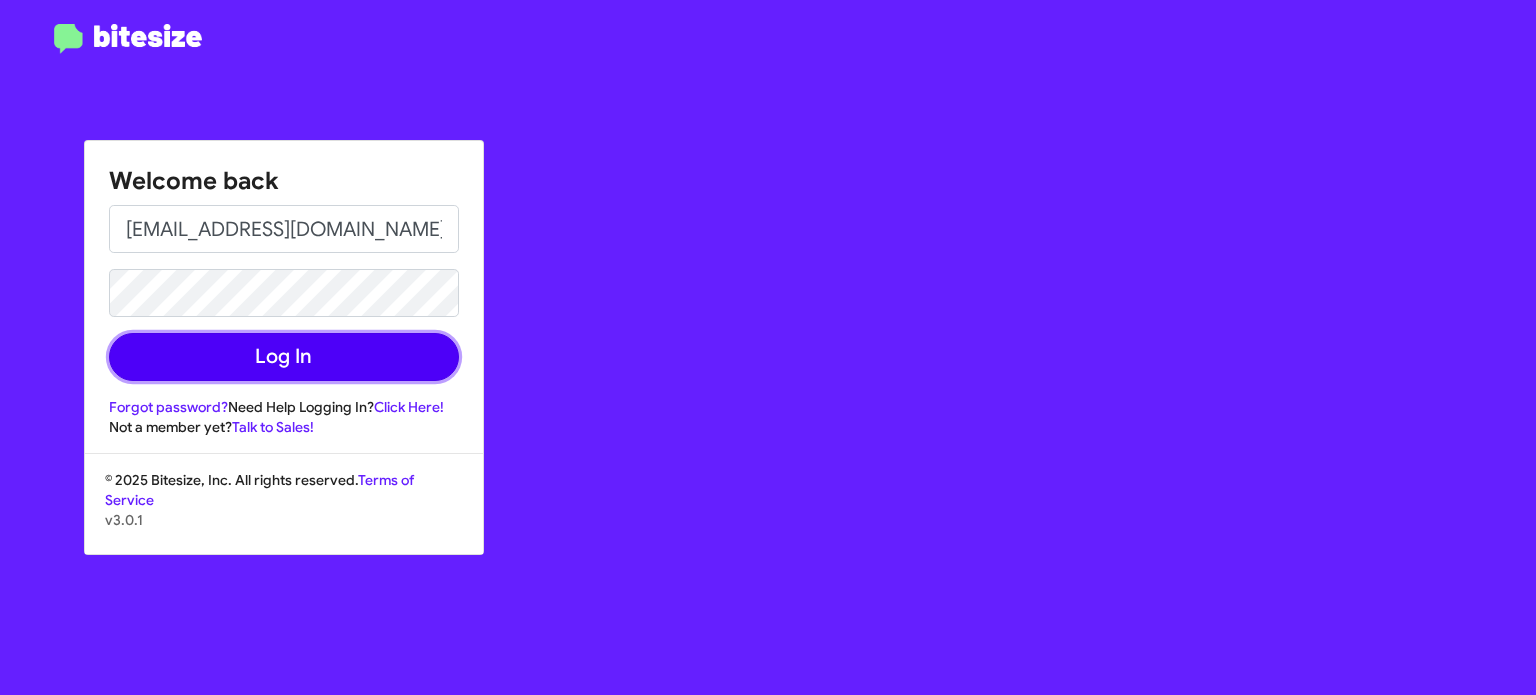 click on "Log In" 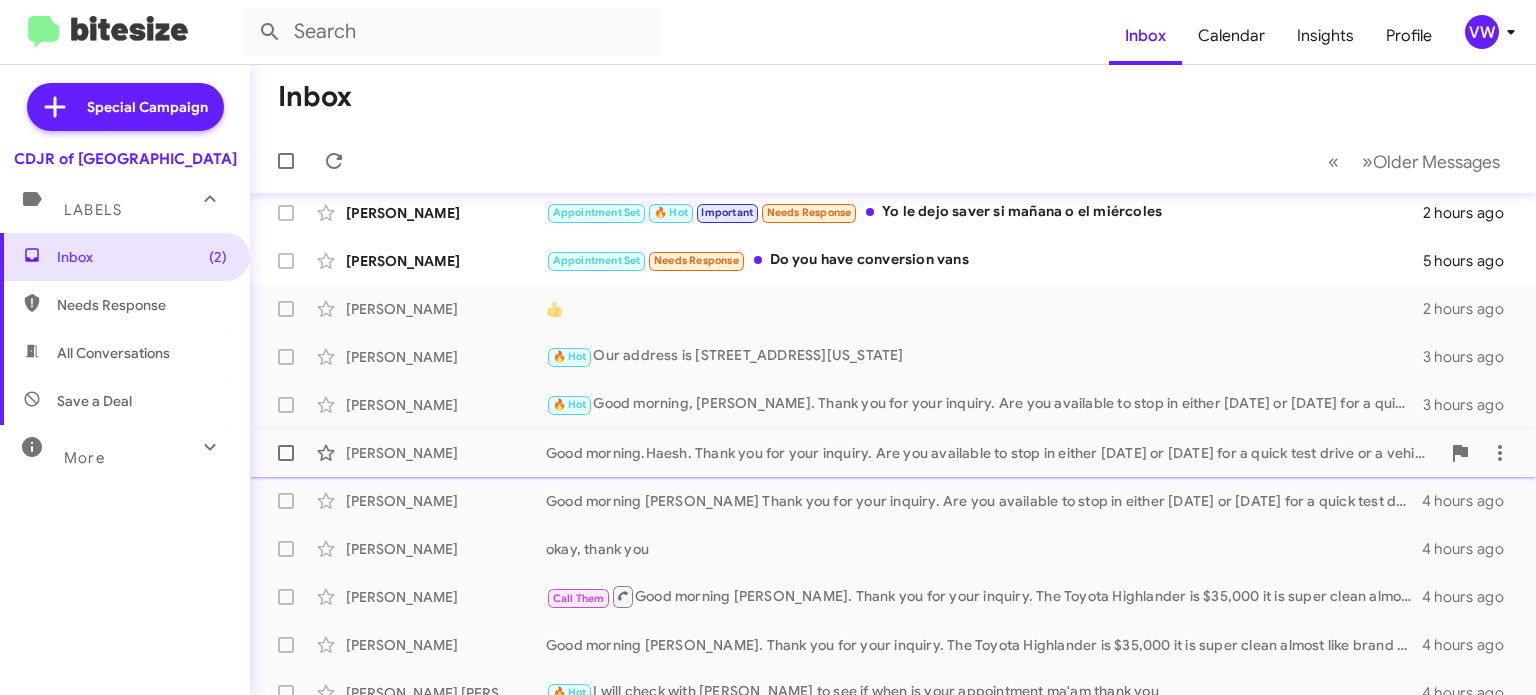 scroll, scrollTop: 0, scrollLeft: 0, axis: both 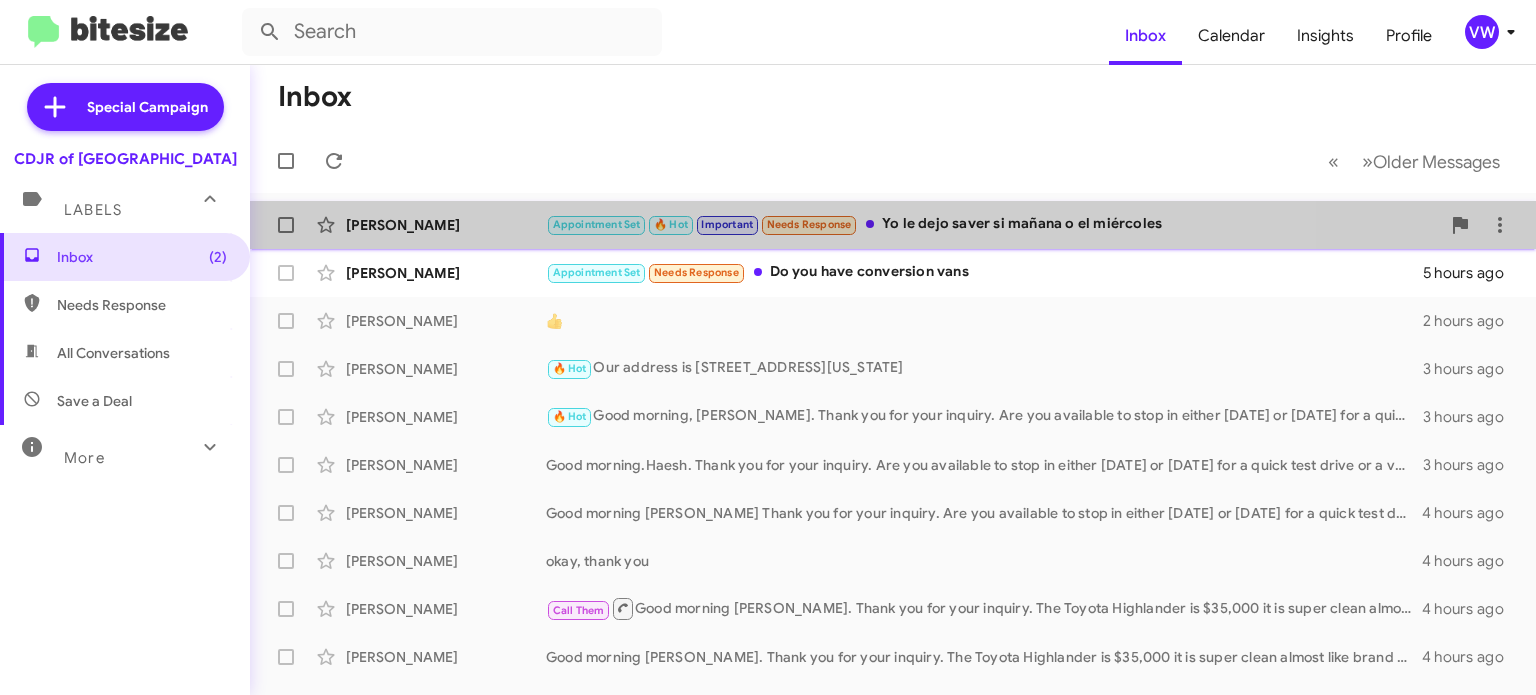 click on "Needs Response" 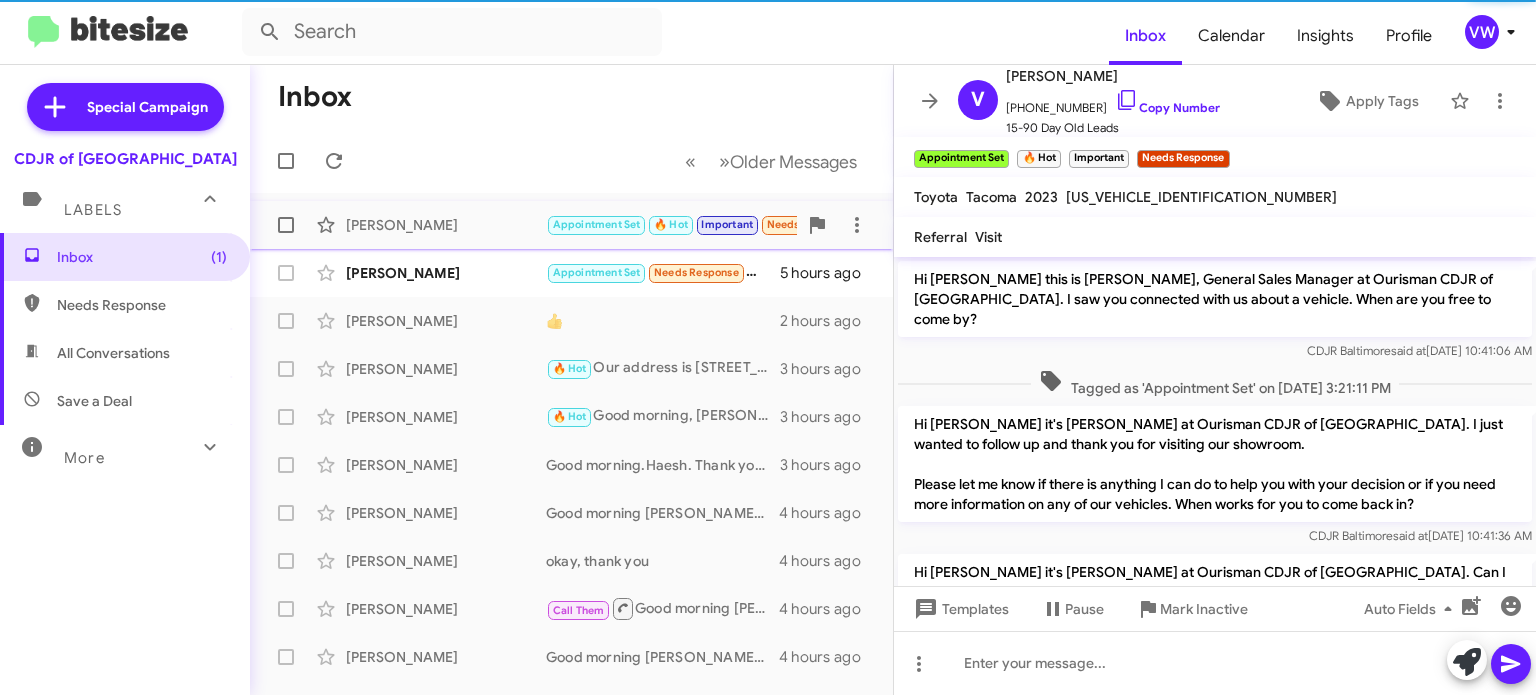 scroll, scrollTop: 1116, scrollLeft: 0, axis: vertical 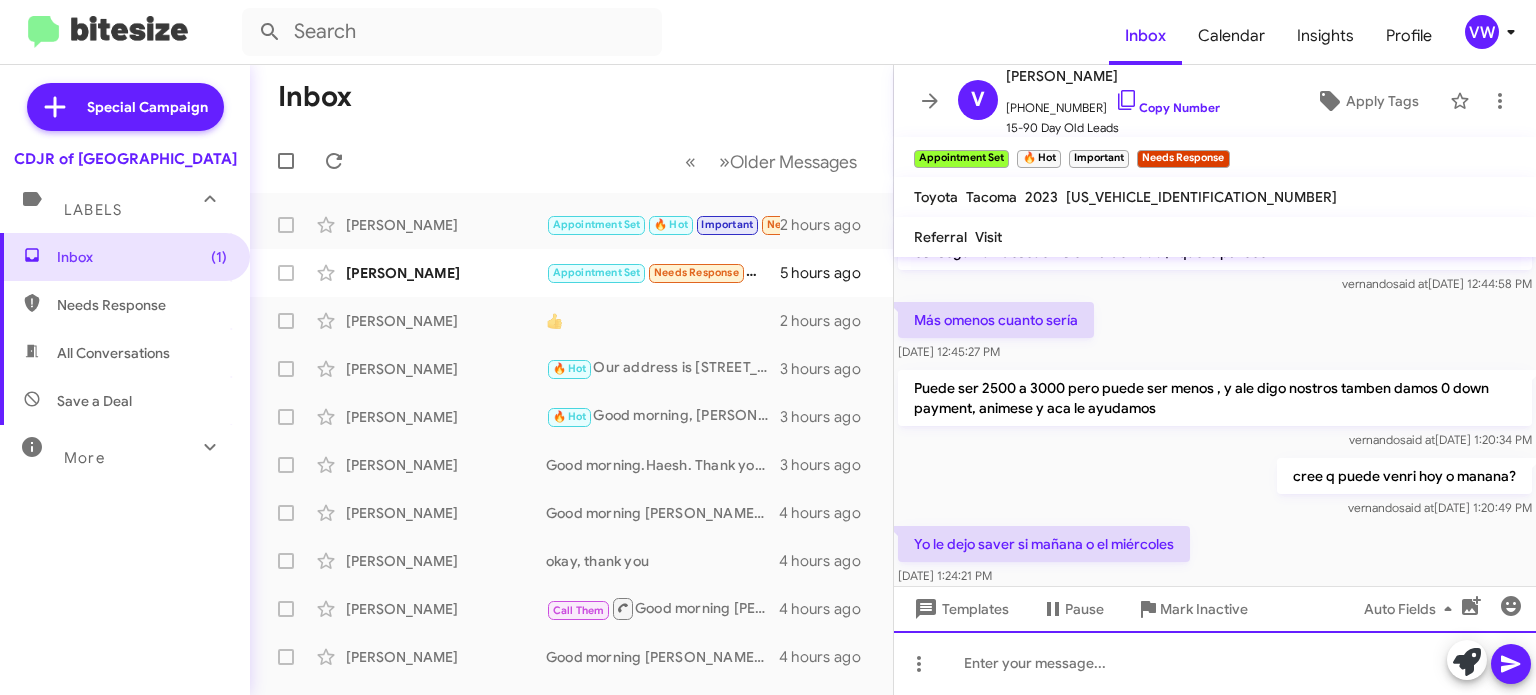 click 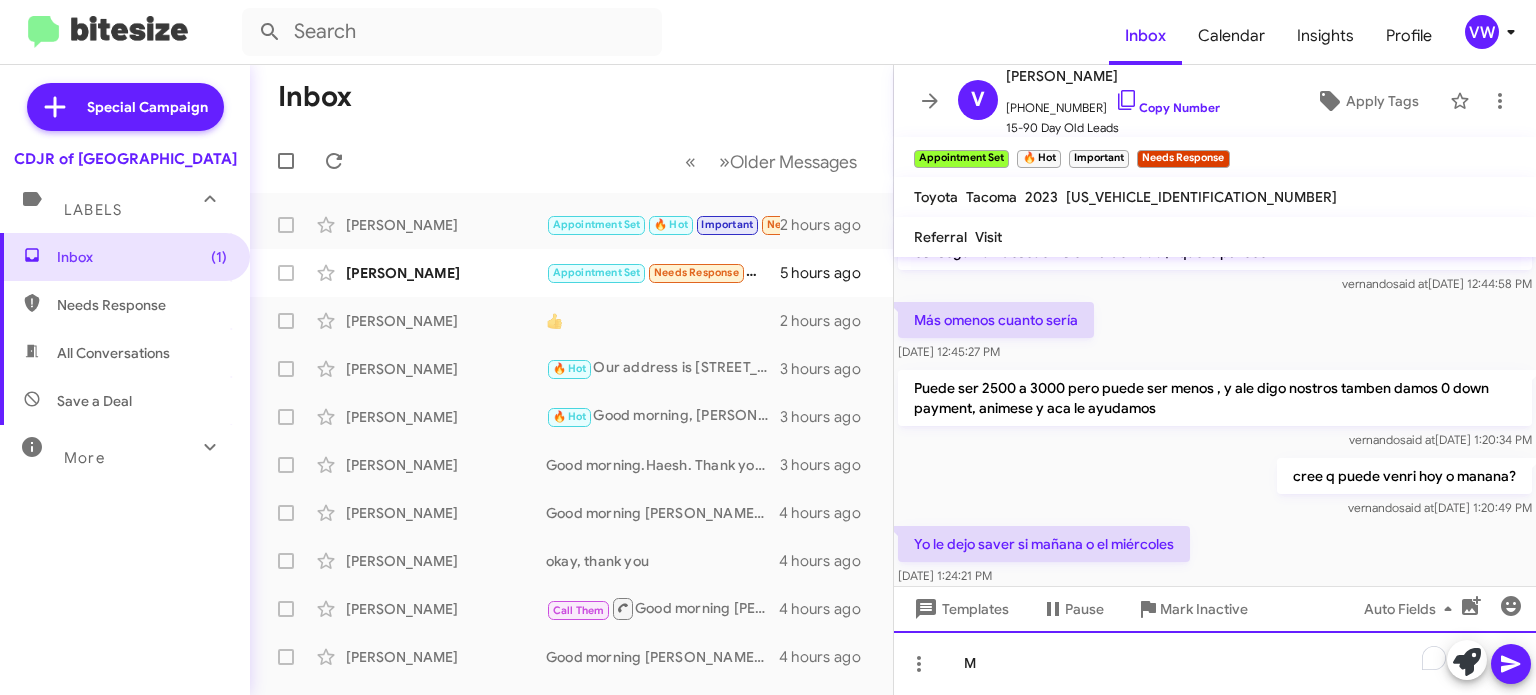 type 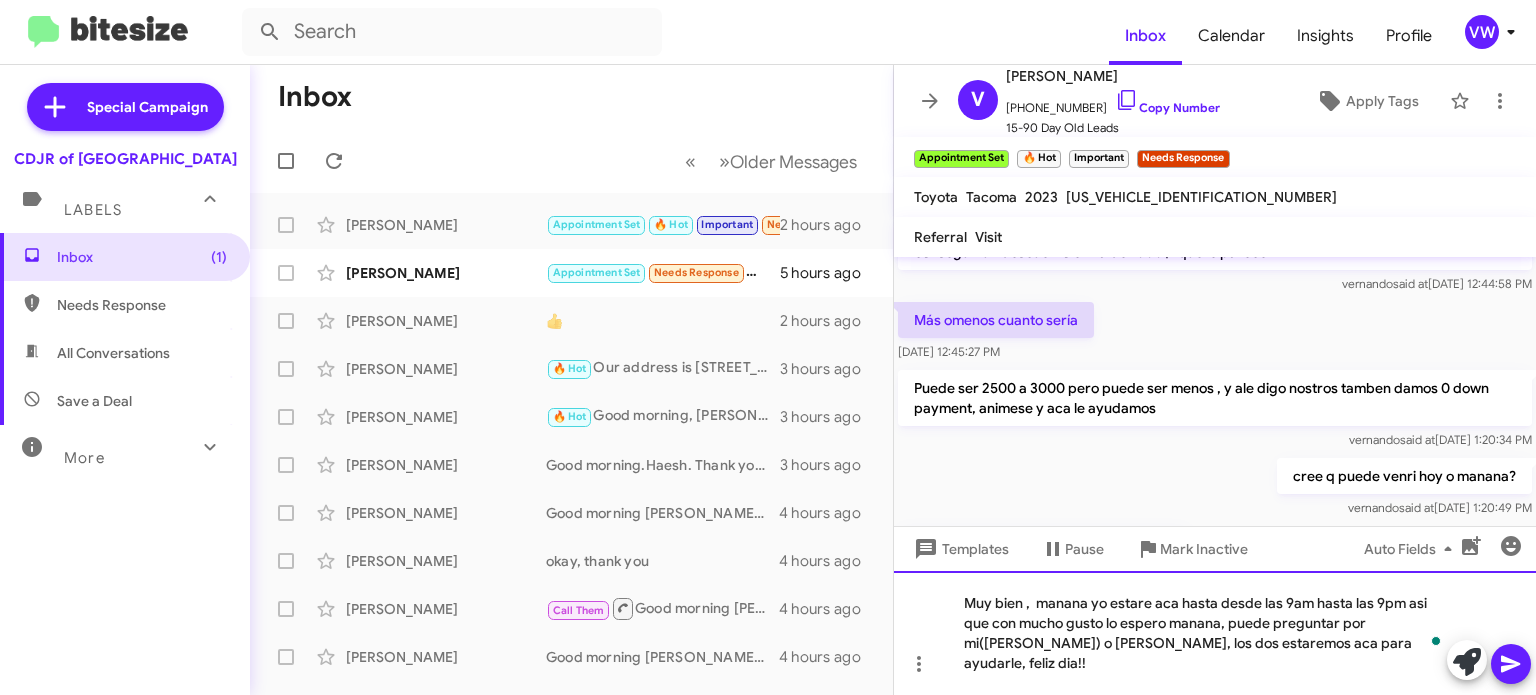 click on "Muy bien ,  manana yo estare aca hasta desde las 9am hasta las 9pm asi que con mucho gusto lo espero manana, puede preguntar por mi(Leymi) o Fernando, los dos estaremos aca para ayudarle, feliz dia!!" 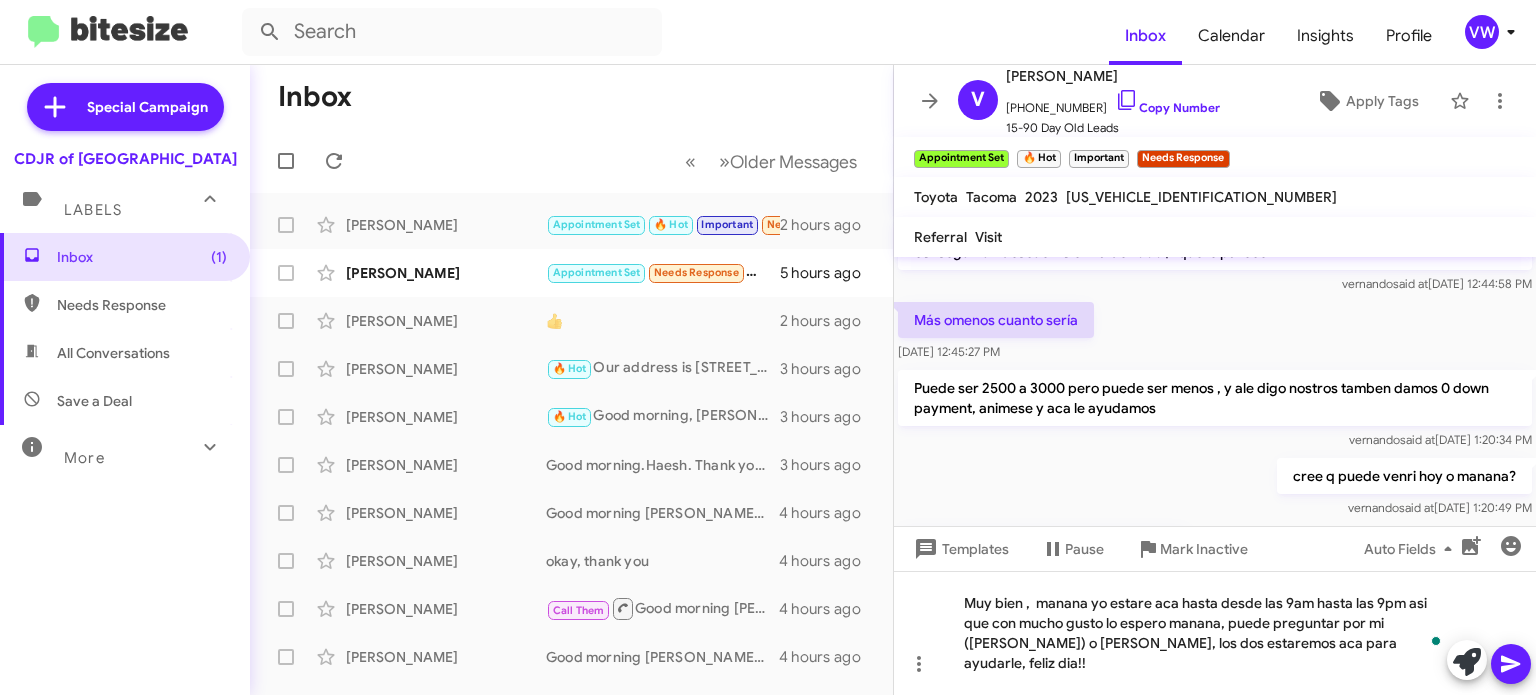 click 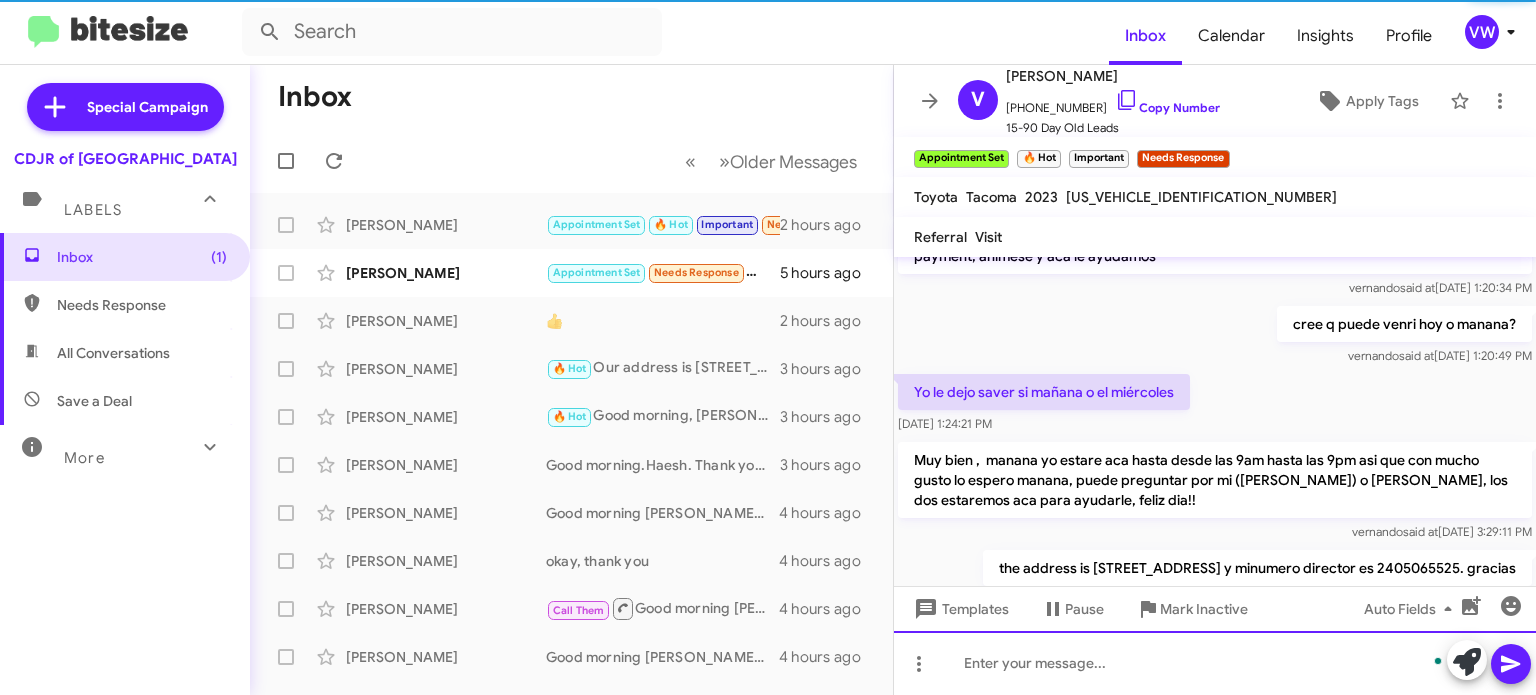 scroll, scrollTop: 0, scrollLeft: 0, axis: both 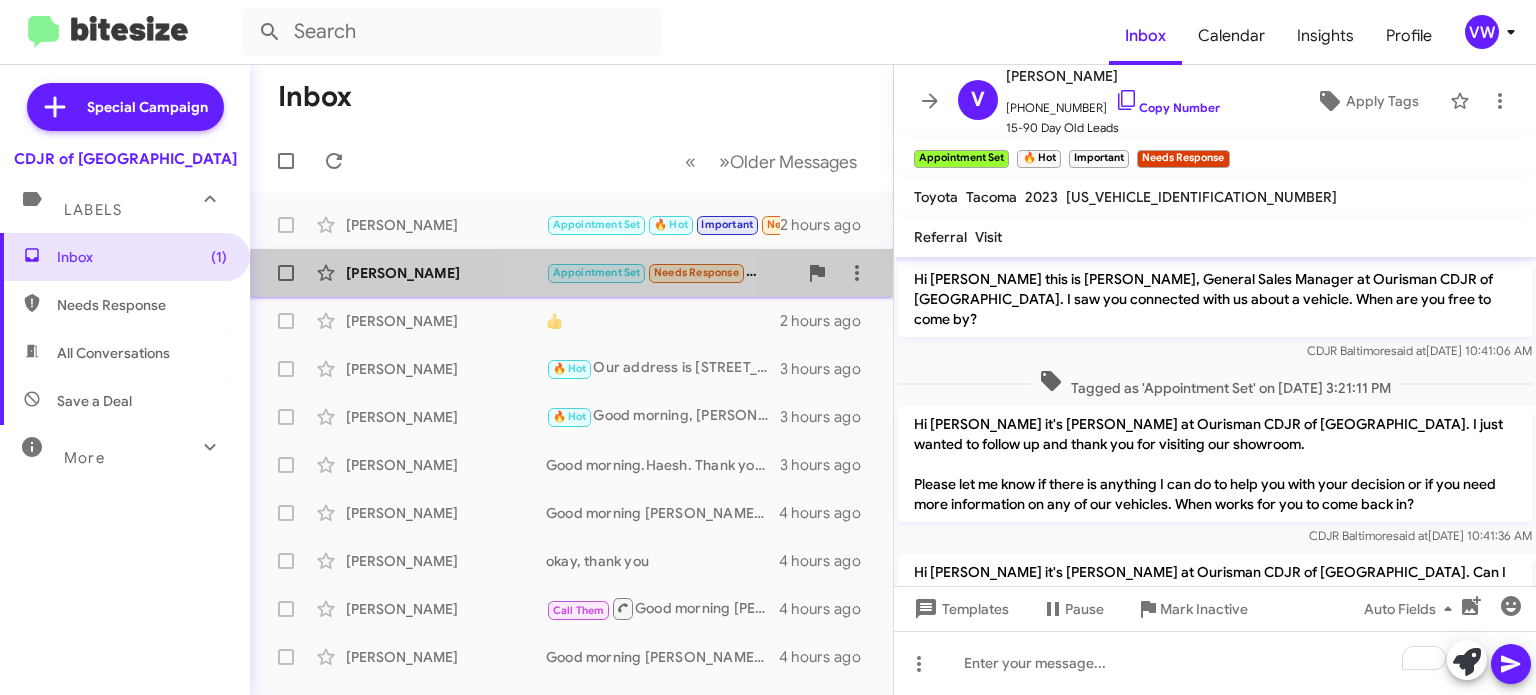 click on "Raymond Robinson  Appointment Set   Needs Response   Do you have conversion  vans   5 hours ago" 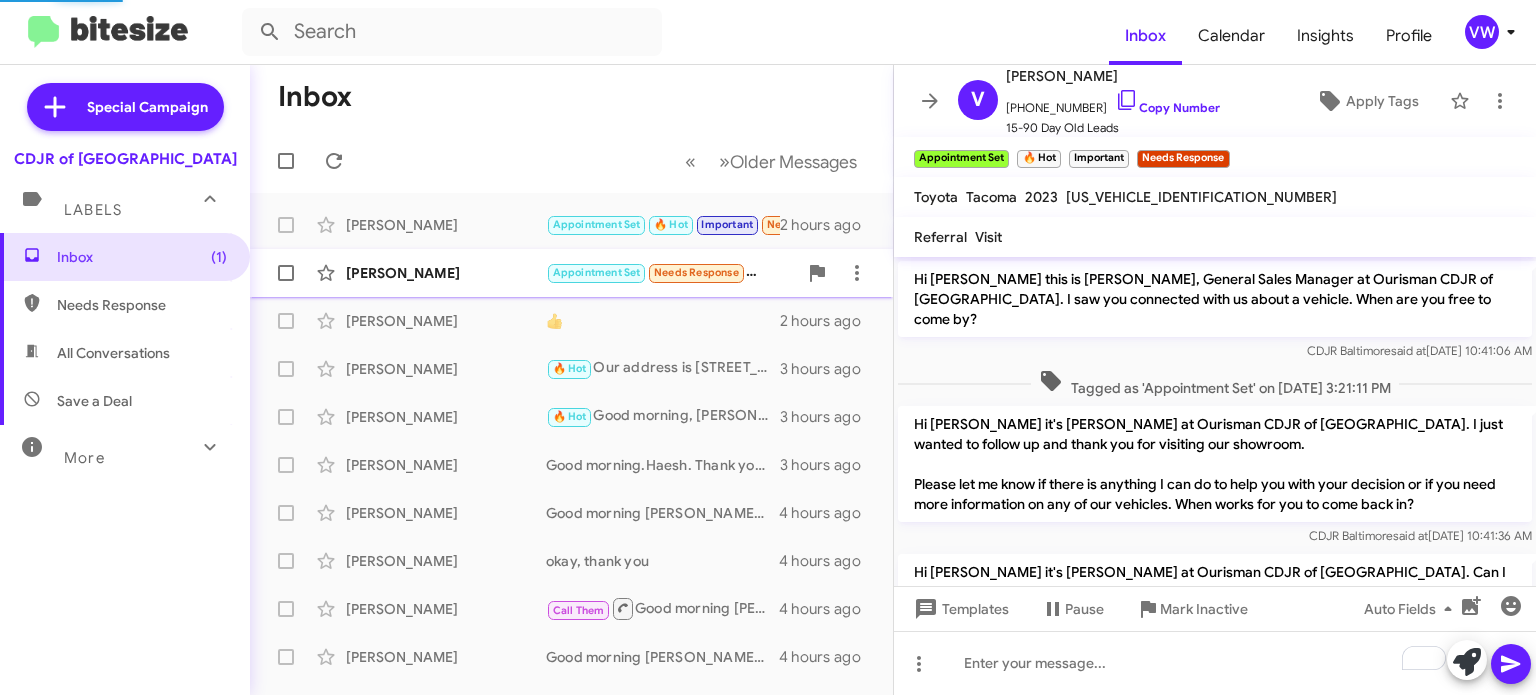 scroll, scrollTop: 512, scrollLeft: 0, axis: vertical 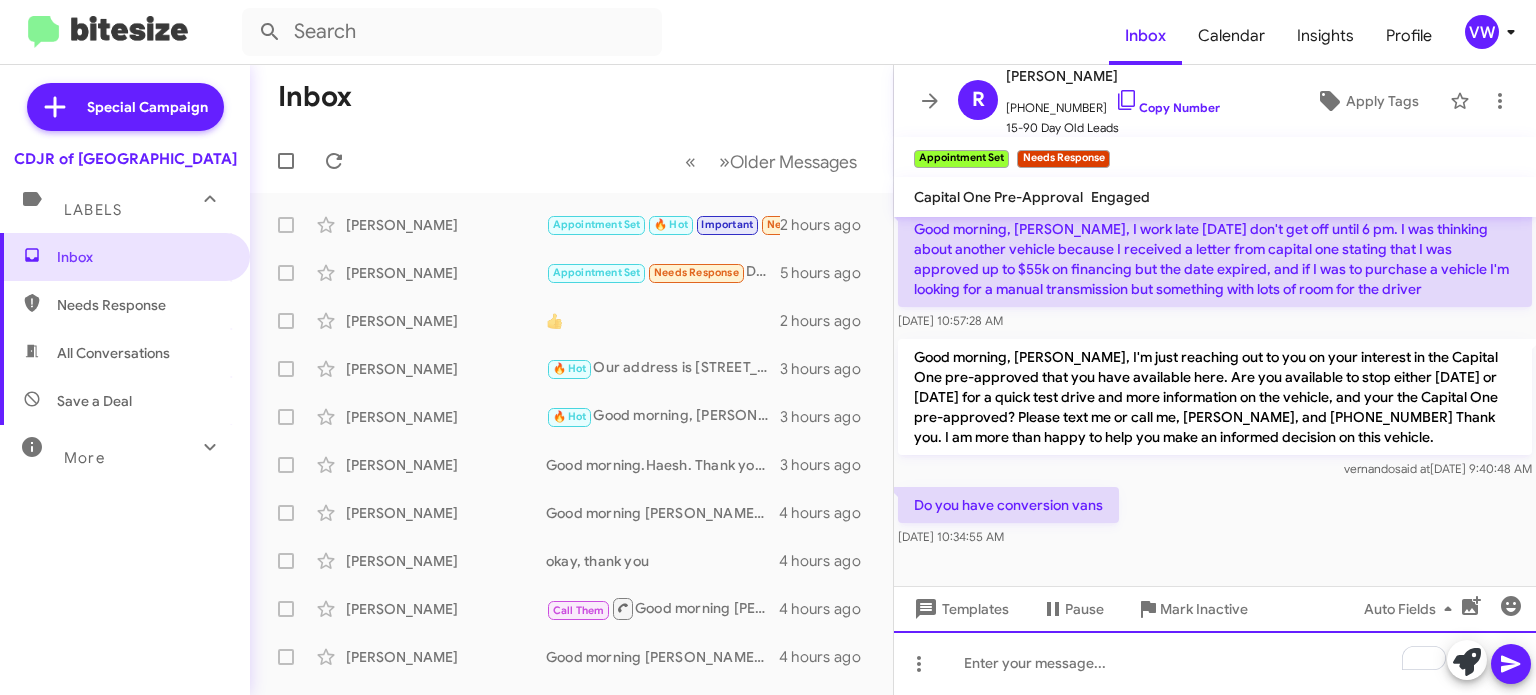 click 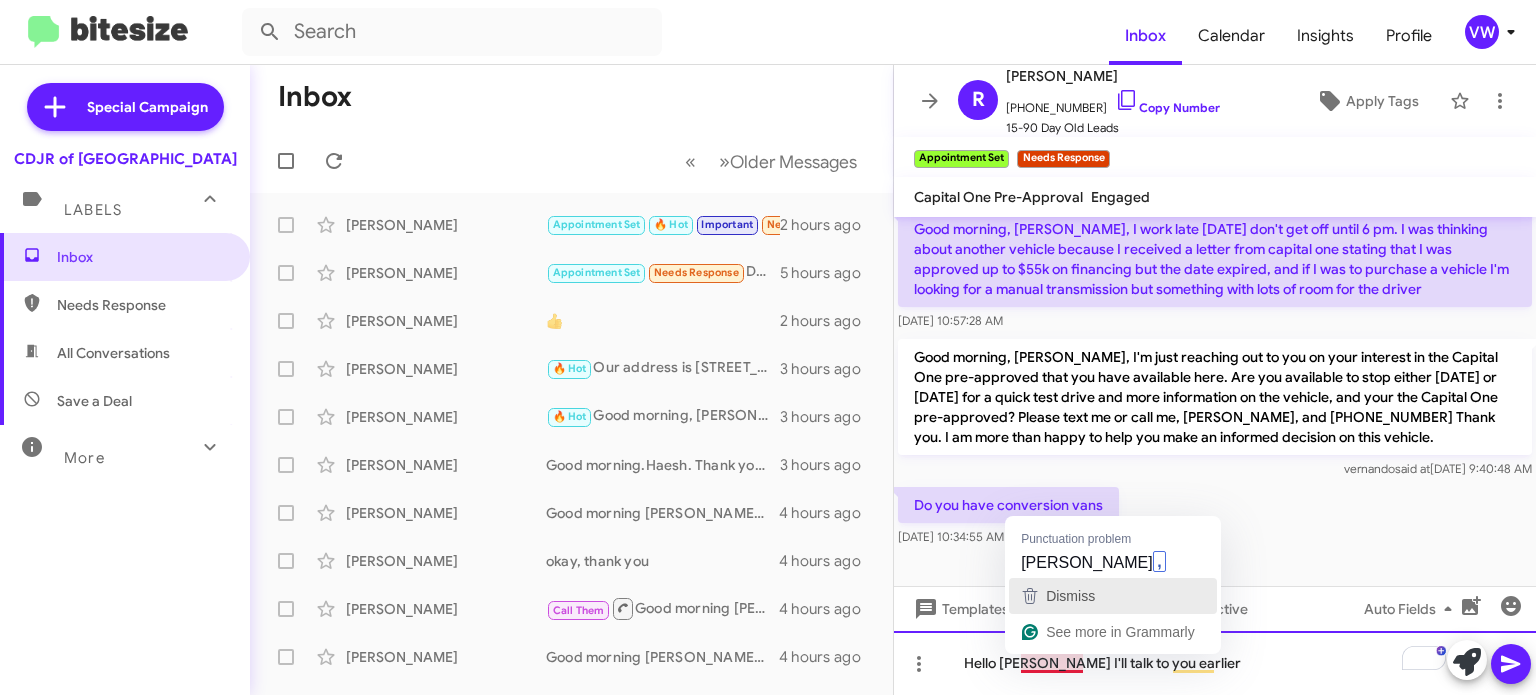 click on "Inbox  Calendar Insights Profile vw Special Campaign  CDJR of Baltimore  Labels  Inbox  Needs Response  All Conversations Save a Deal More Important  🔥 Hot Appointment Set
Starred Sent Sold Sold Responded Historic Reactivated Finished Opt out Paused Unpaused Phone Call Inbox   « Previous » Next   Older Messages   Virgilio Duarte Melendez  Appointment Set   🔥 Hot   Important   Needs Response   Yo le dejo saver si mañana o el miércoles   2 hours ago    Raymond Robinson  Appointment Set   Needs Response   Do you have conversion  vans   5 hours ago    Jinous Piotrowski  👍   2 hours ago    Greg Bee  🔥 Hot   Our address is 124 North Point Boulevard, Baltimore, Maryland 21224   3 hours ago    Mark Samuel  🔥 Hot   3 hours ago    Harsh Kumar  3 hours ago    Nelly Ville  4 hours ago    Eduardo Campos  okay, thank you   4 hours ago    Kevin Salemme  Call Them   4 hours ago    Isy Brito  4 hours ago    Hilary Matthew  🔥 Hot   4 hours ago    Barry Curtis" at bounding box center [768, 347] 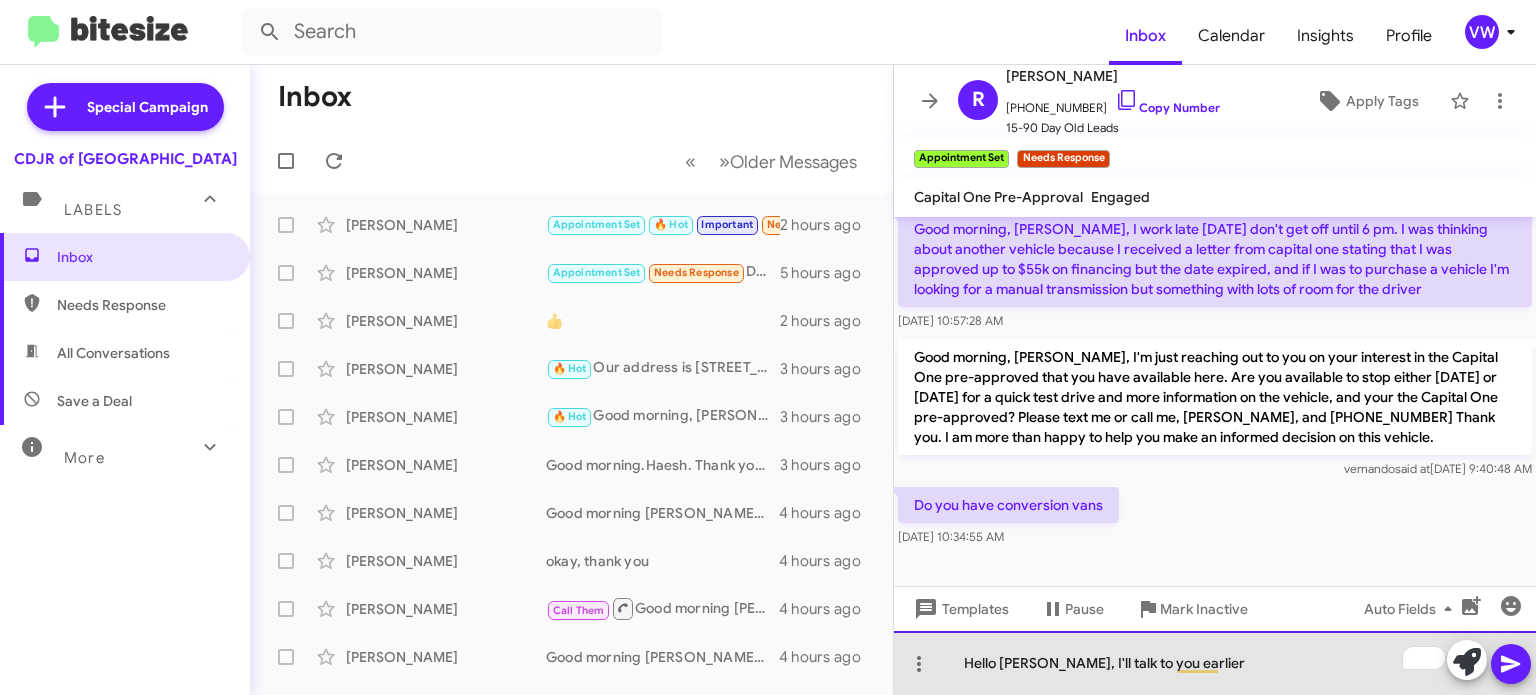 click on "Hello Mr Raymond, I'll talk to you earlier" 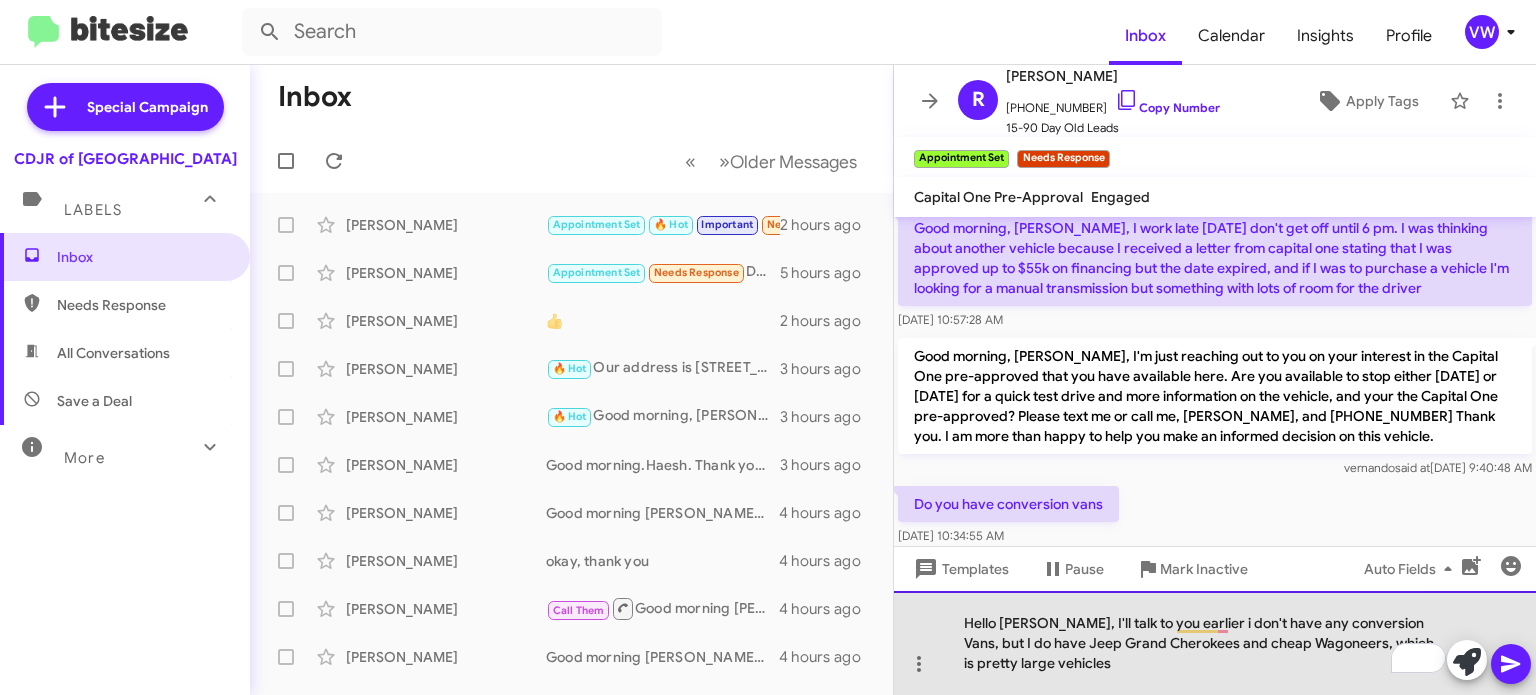 click on "Hello Mr Raymond, I'll talk to you earlier i don't have any conversion Vans, but I do have Jeep Grand Cherokees and cheap Wagoneers, which is pretty large vehicles" 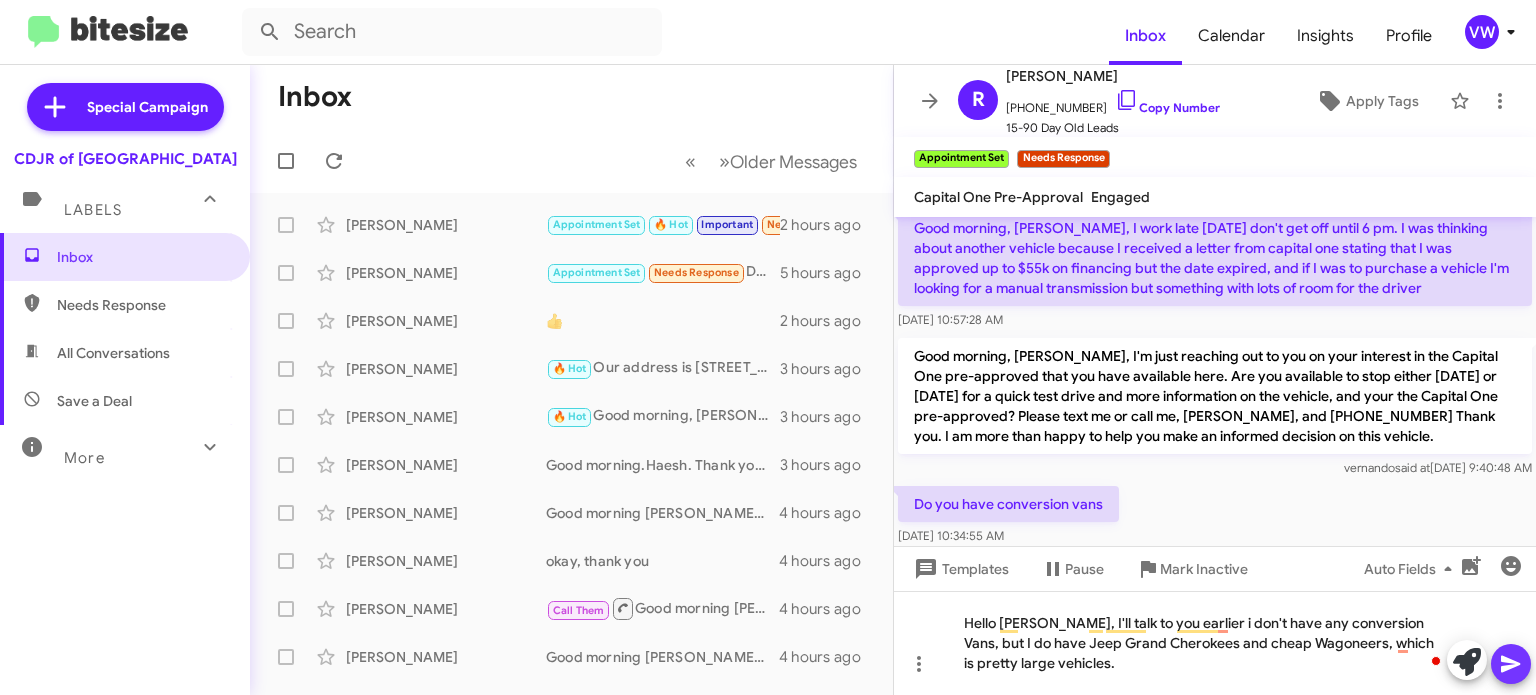 click 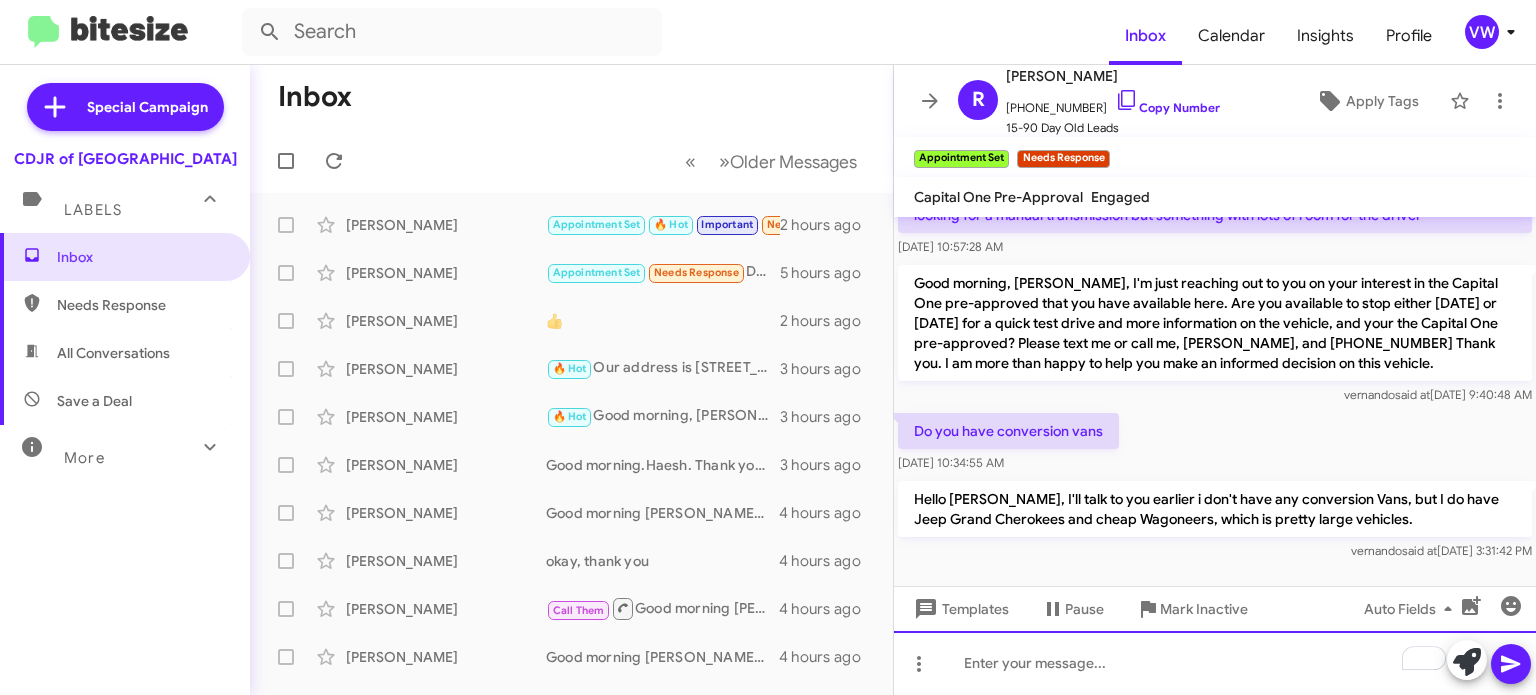 scroll, scrollTop: 604, scrollLeft: 0, axis: vertical 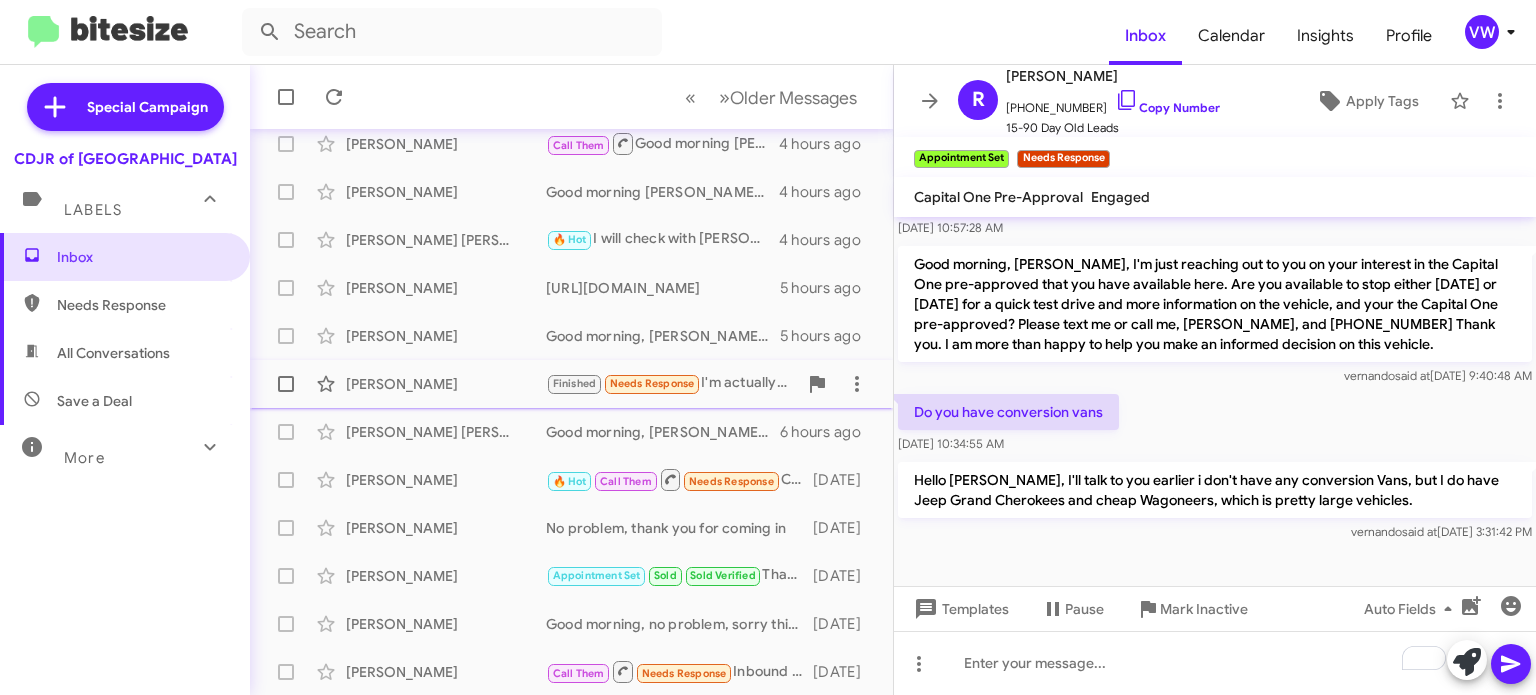 click on "Needs Response" 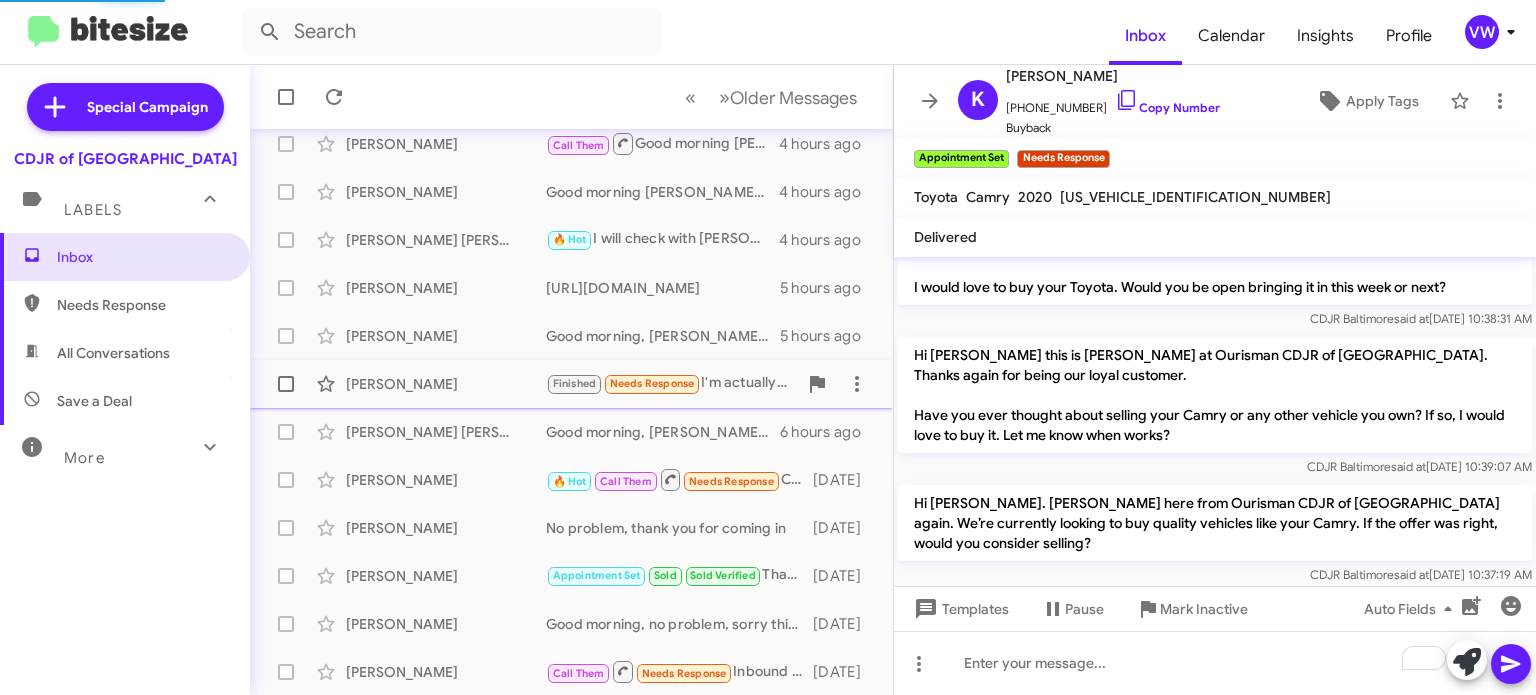 scroll, scrollTop: 904, scrollLeft: 0, axis: vertical 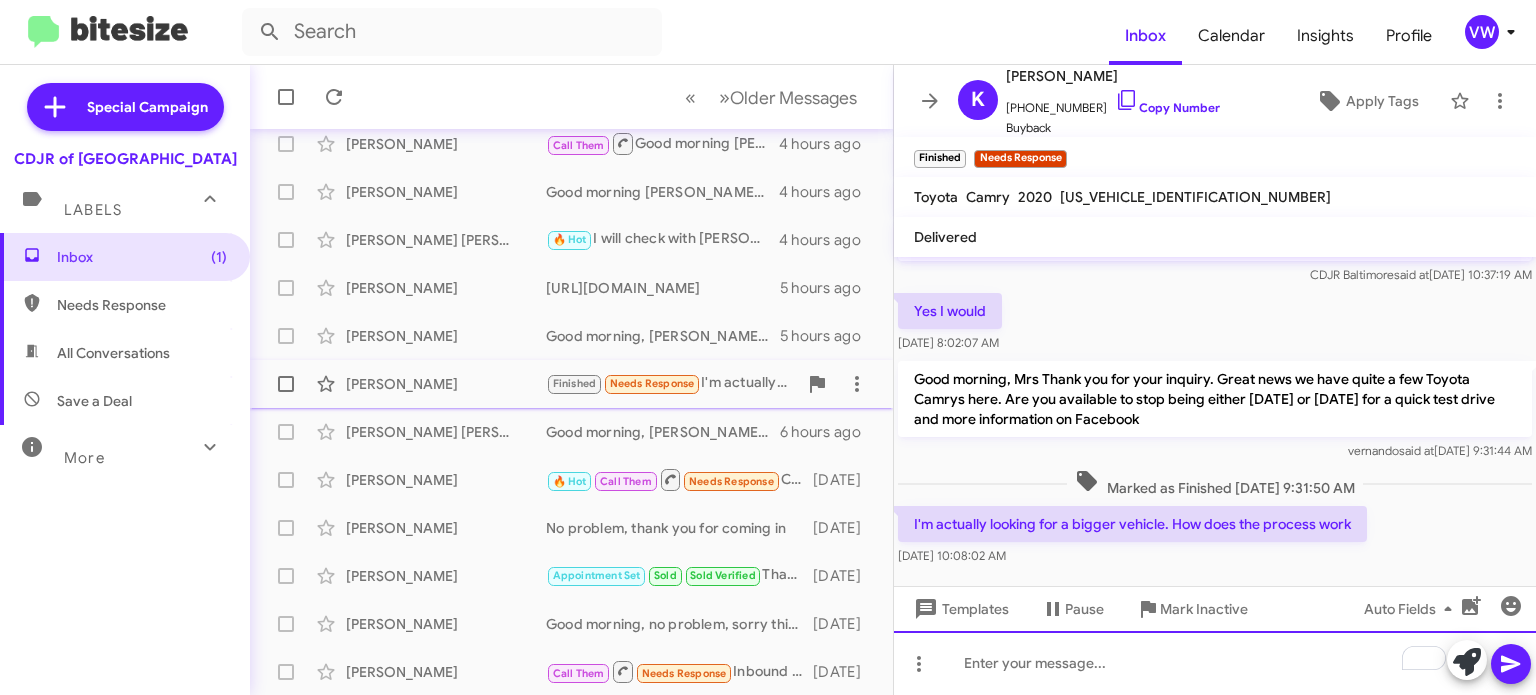 click 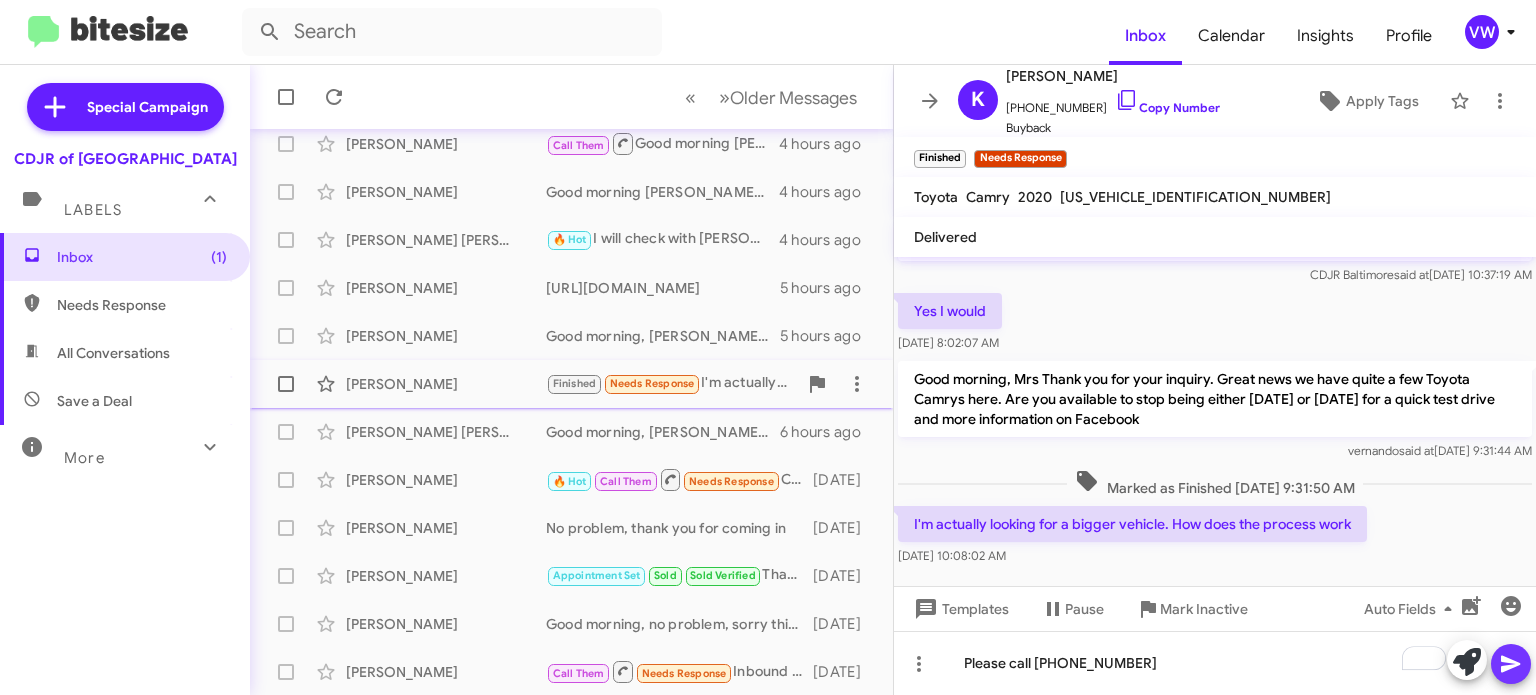click 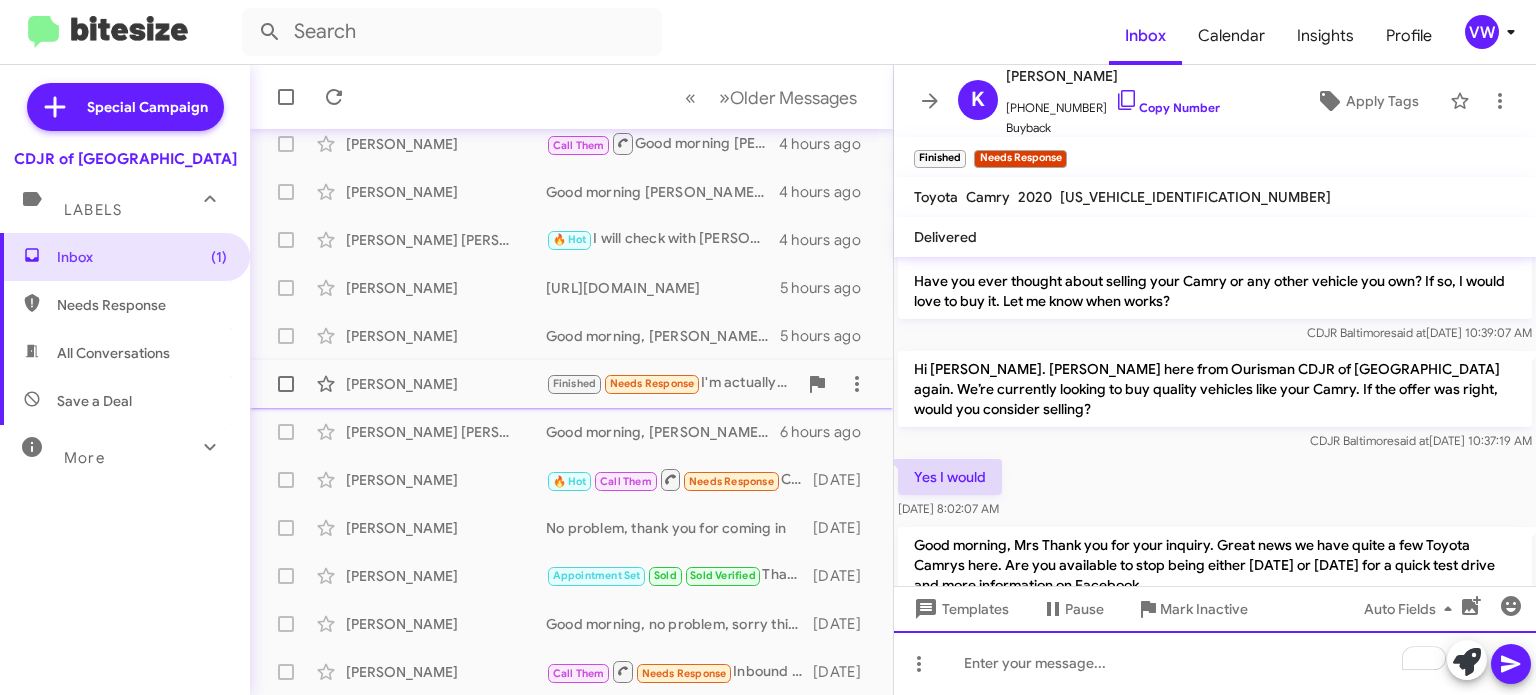 scroll, scrollTop: 976, scrollLeft: 0, axis: vertical 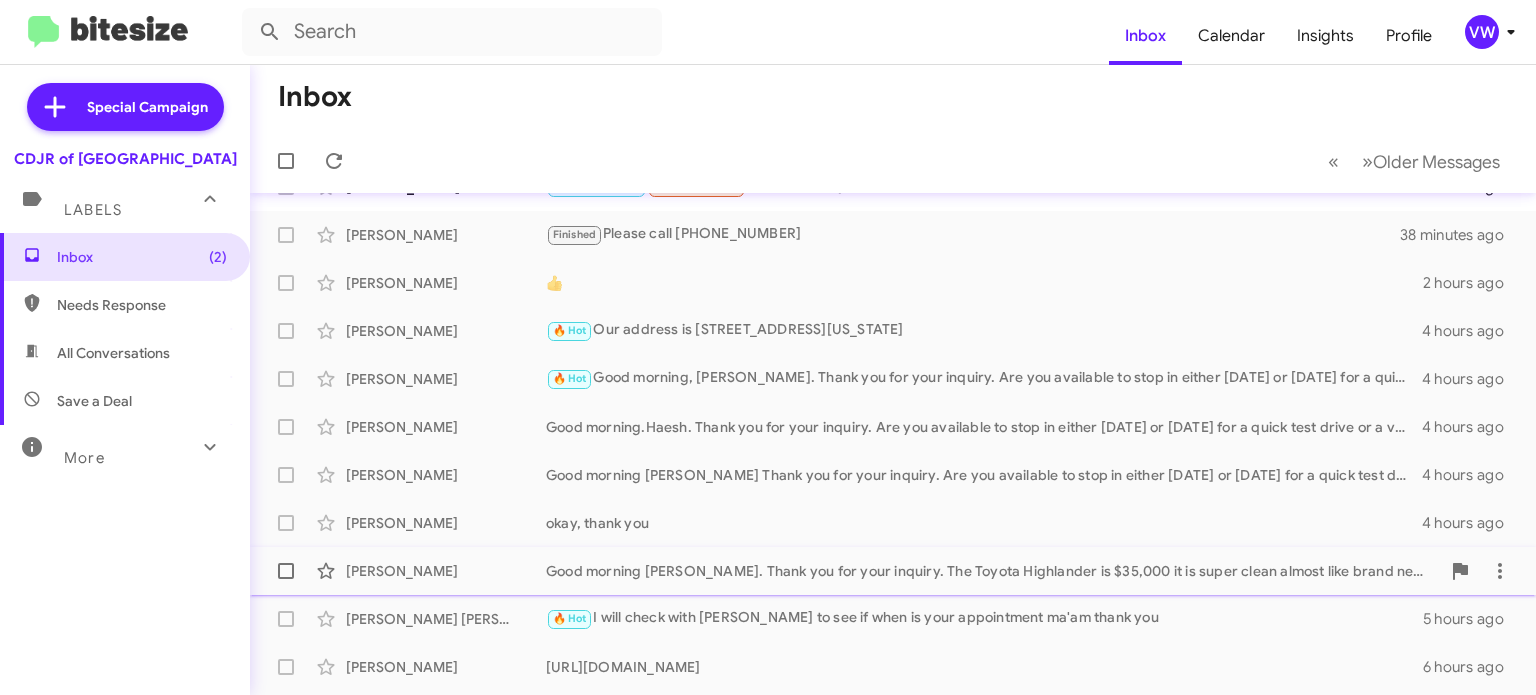 click on "Hilary Matthew  🔥 Hot   I will check with Brian to see if when is your appointment ma'am thank you   5 hours ago" 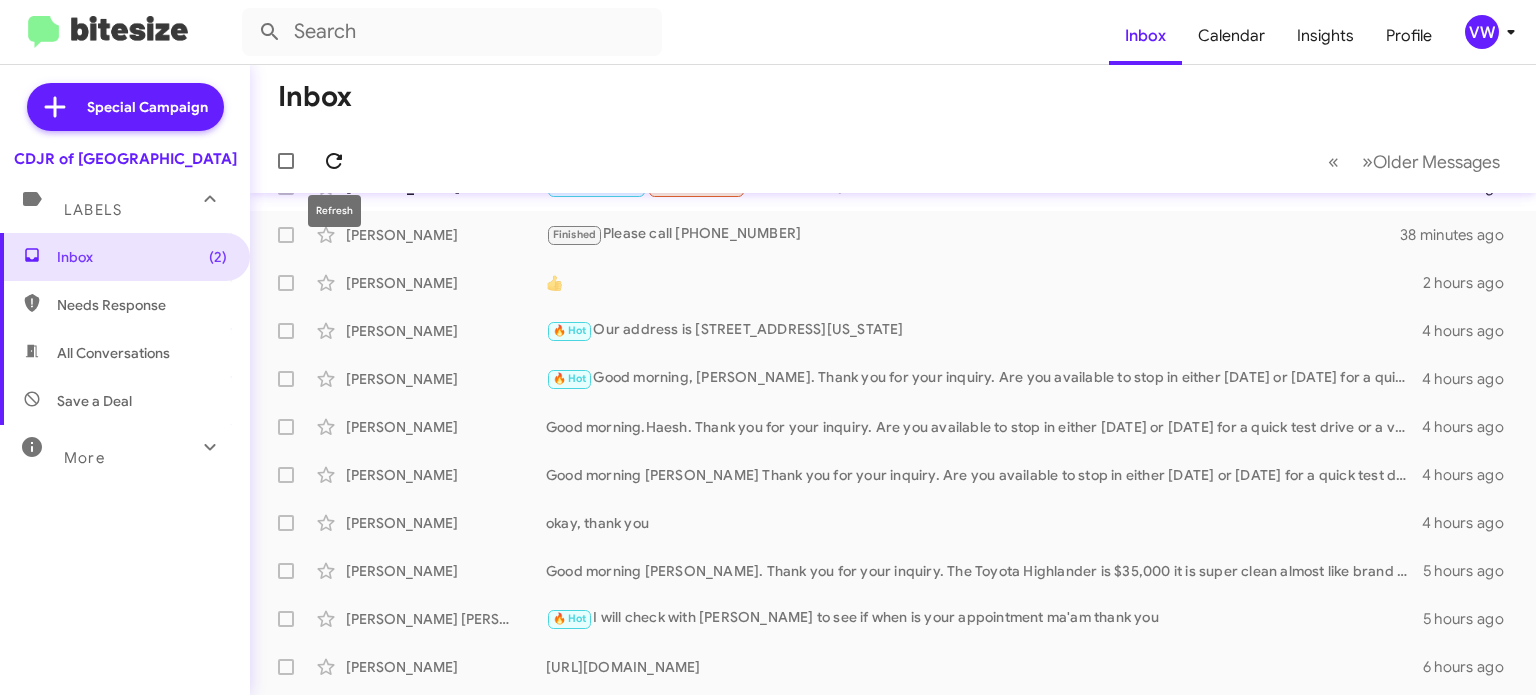 click 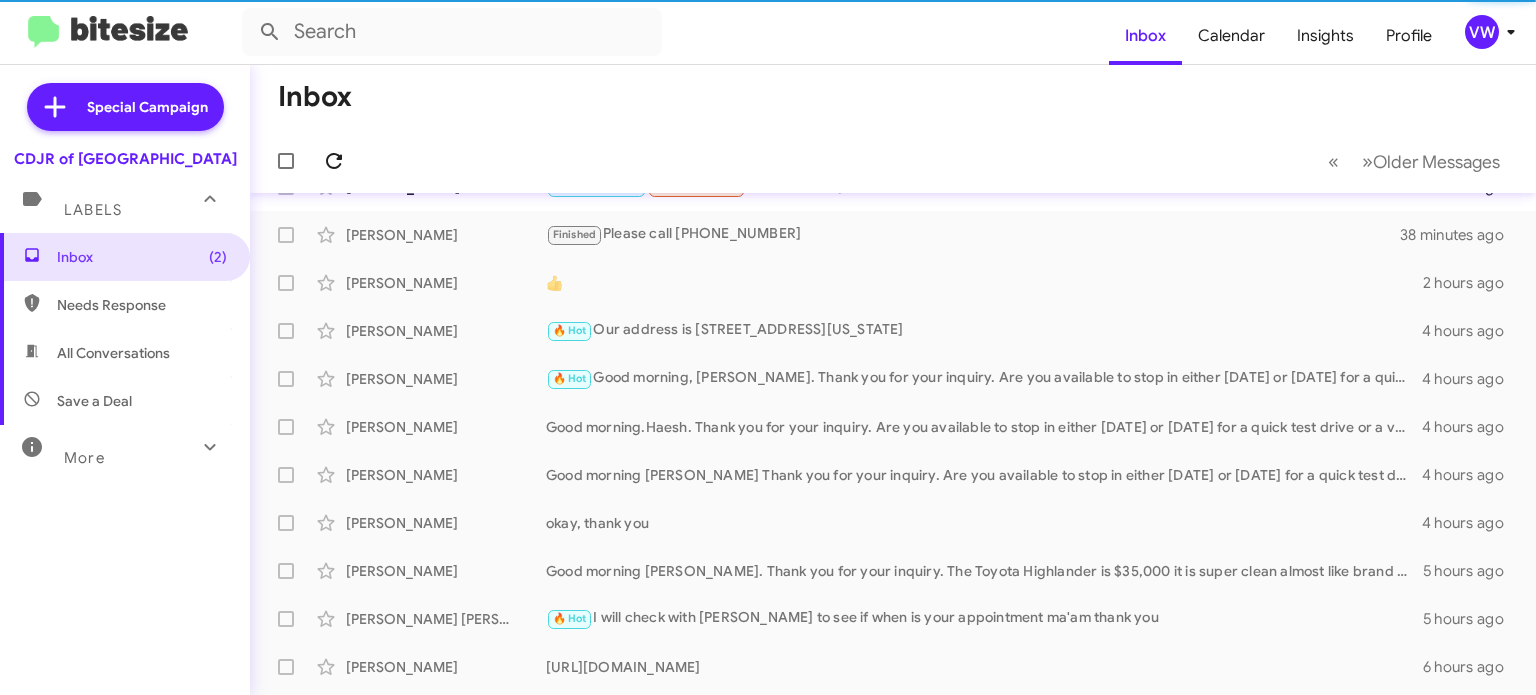 click 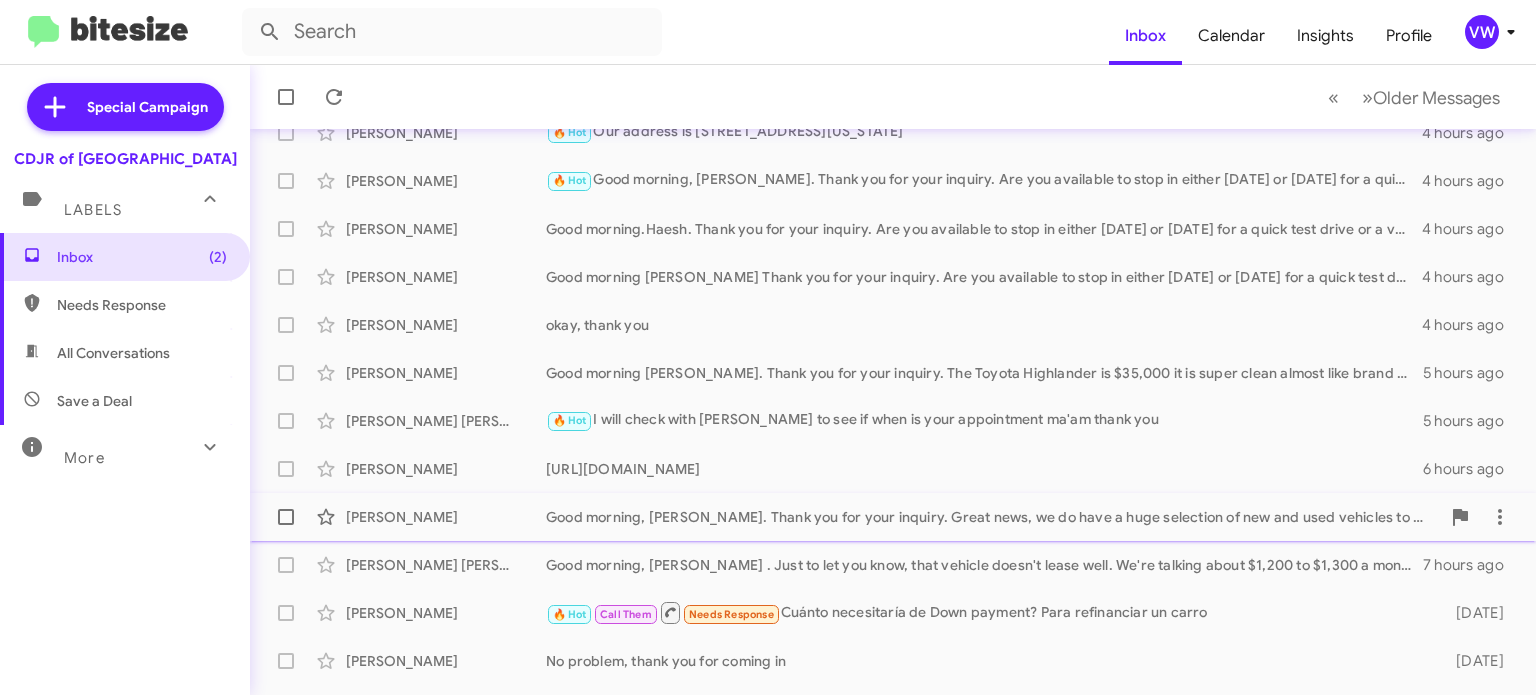 scroll, scrollTop: 465, scrollLeft: 0, axis: vertical 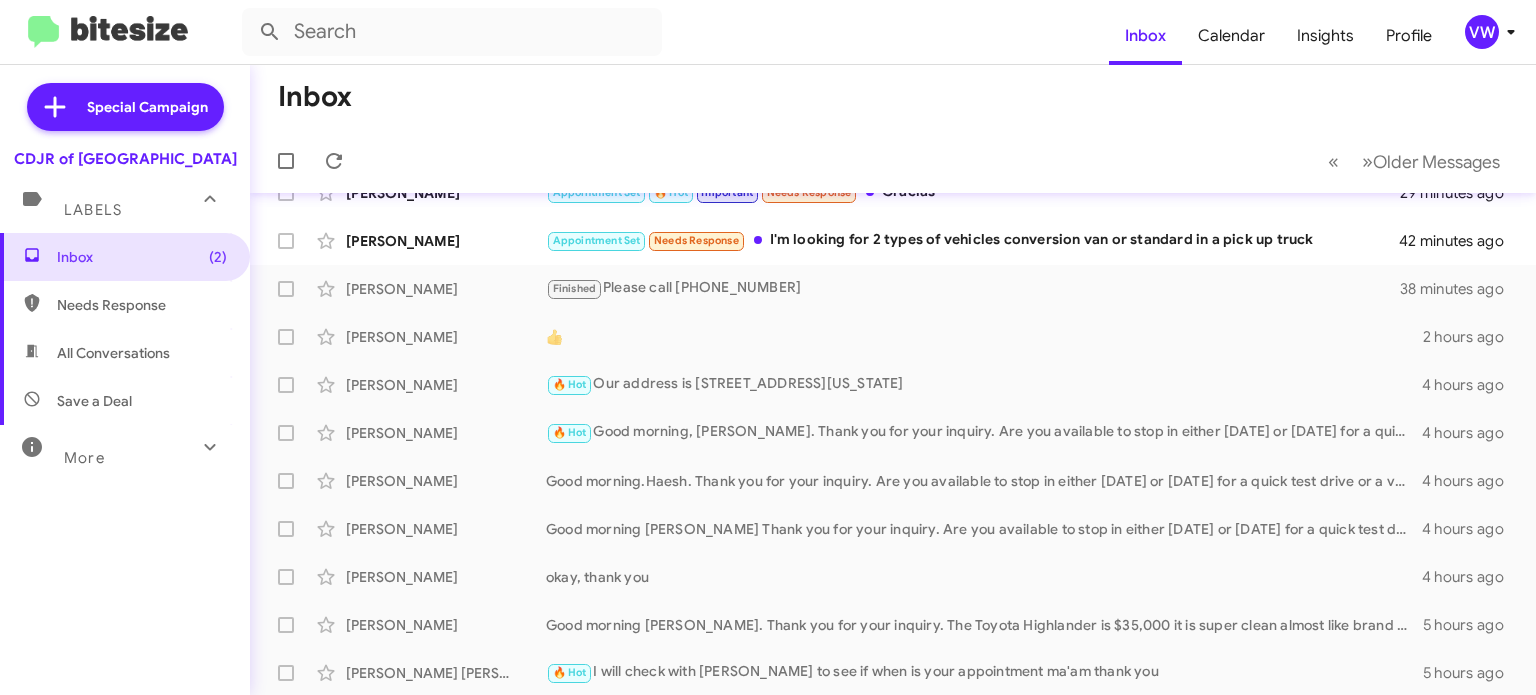 click on "Needs Response" at bounding box center (142, 305) 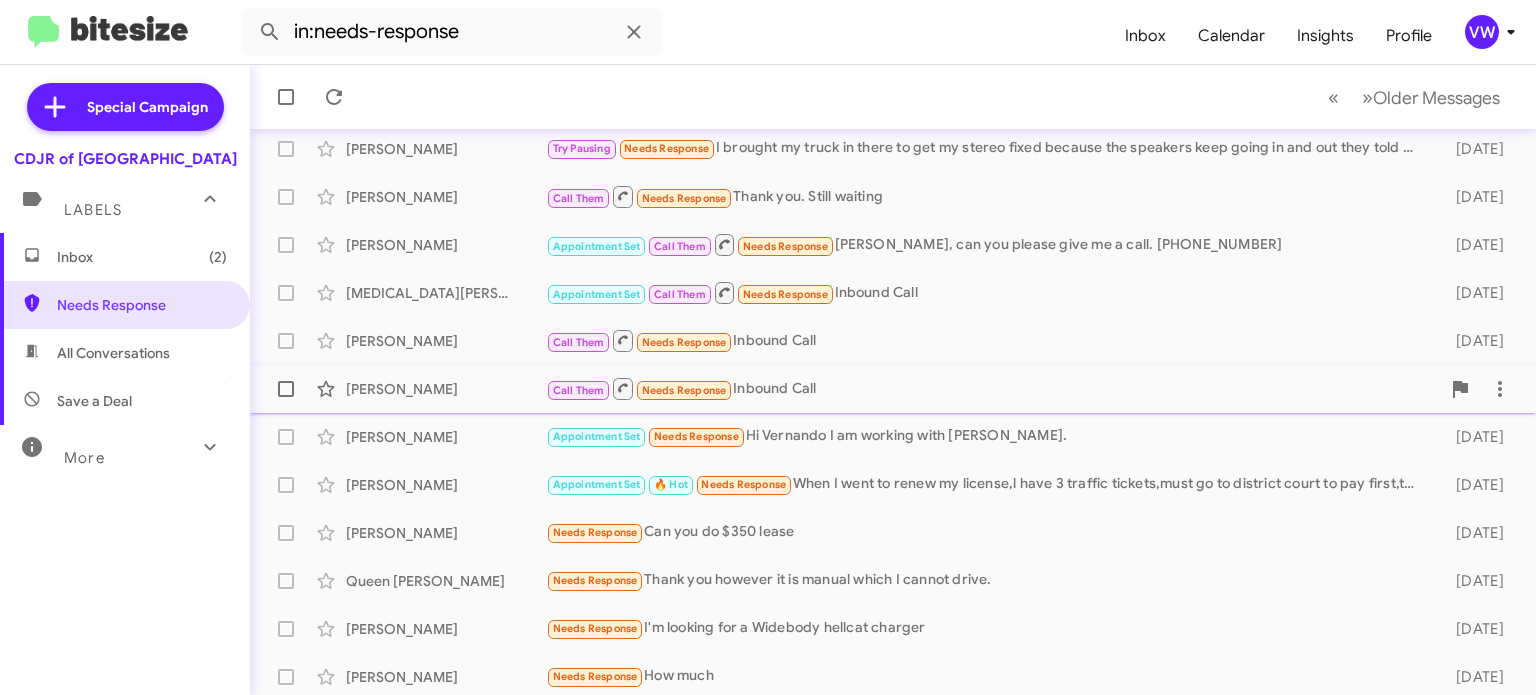 scroll, scrollTop: 465, scrollLeft: 0, axis: vertical 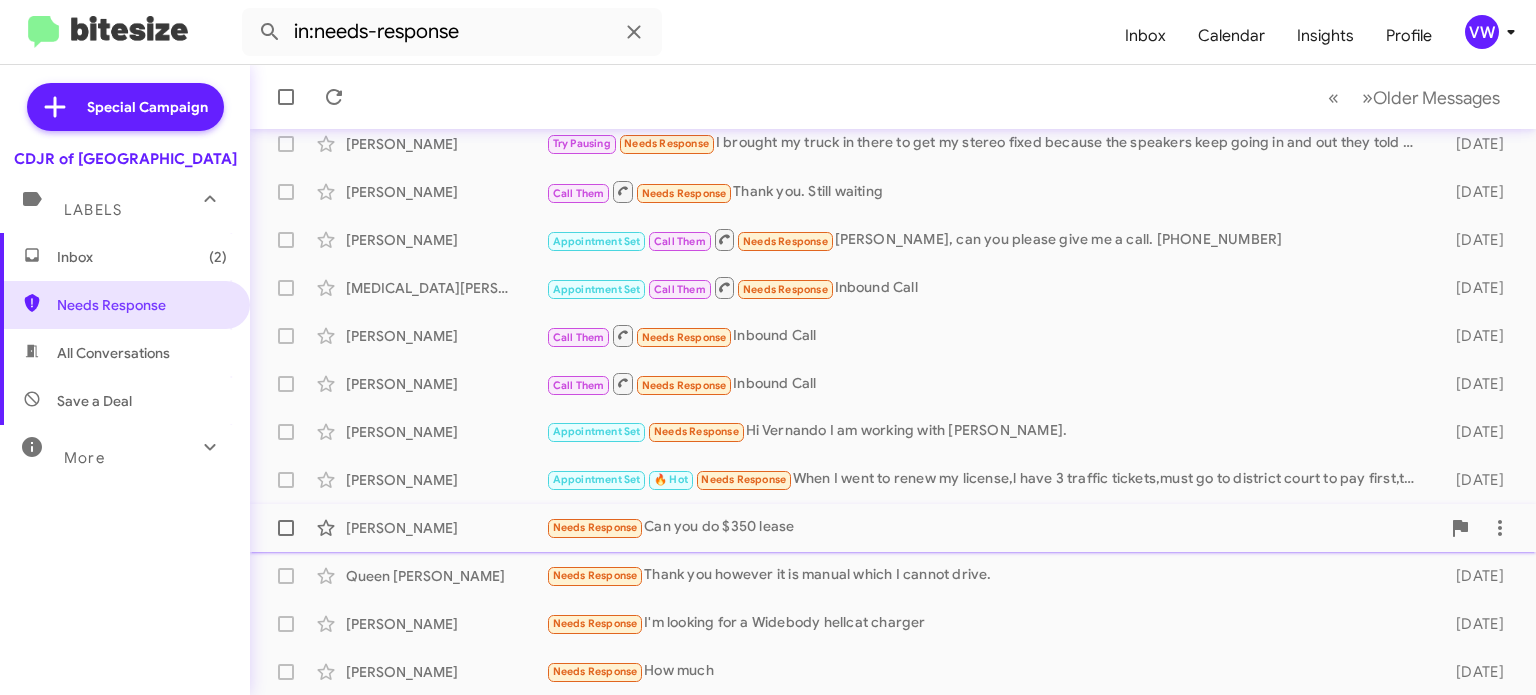 click on "Needs Response" 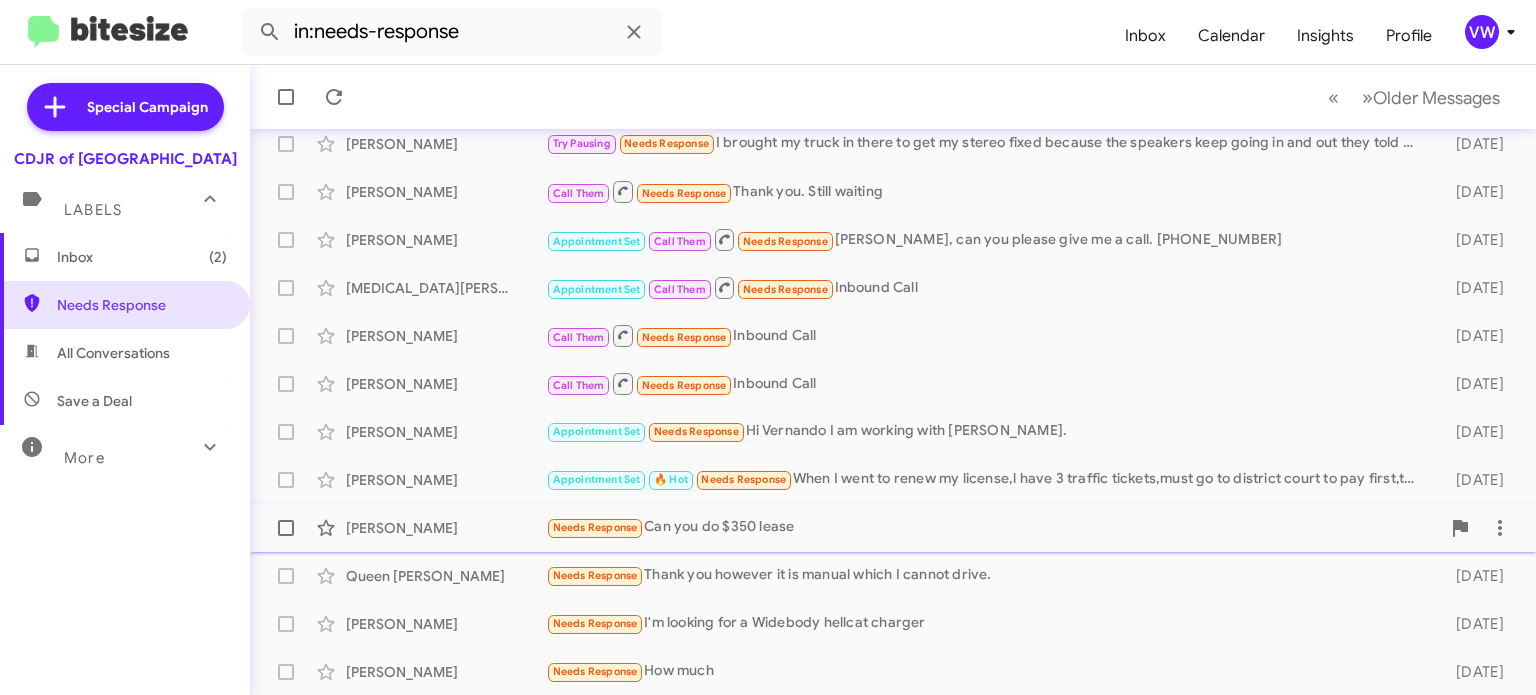 click on "Needs Response" 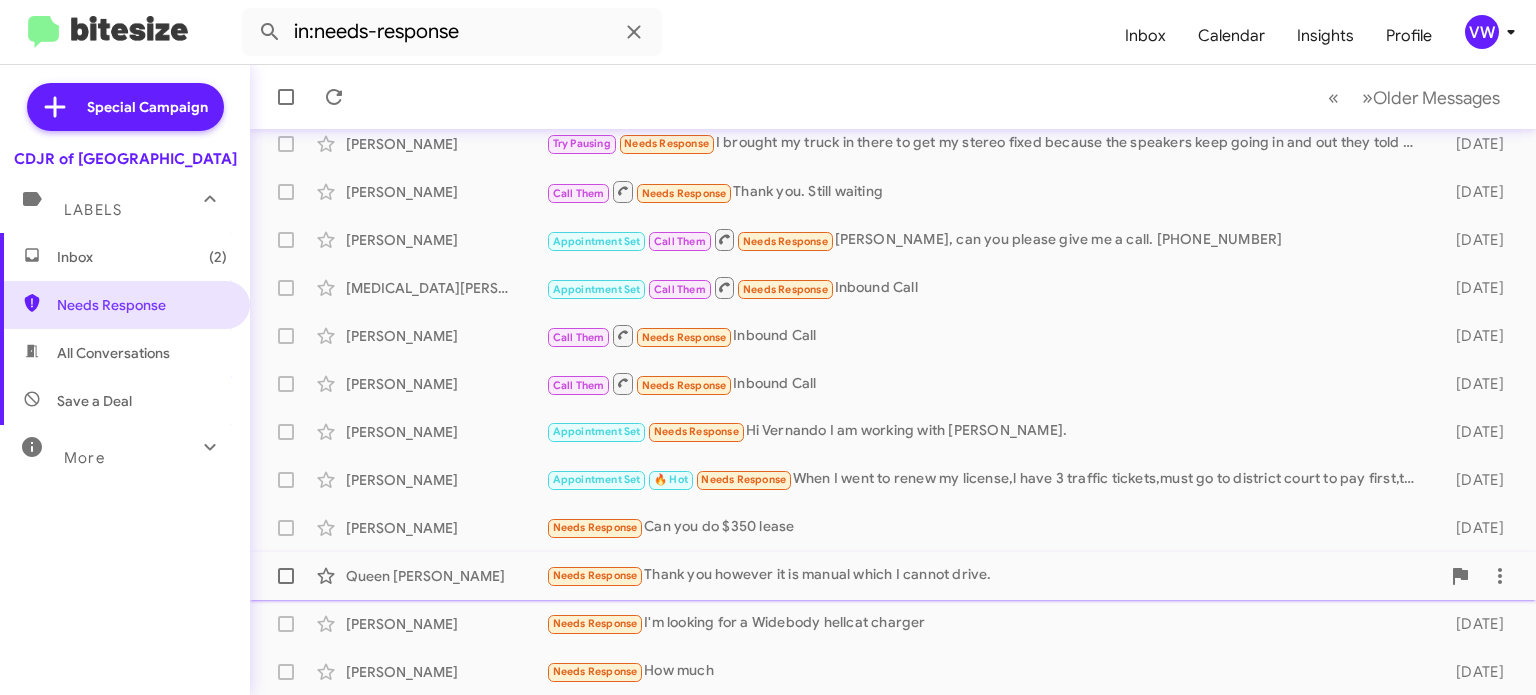 click on "Needs Response" 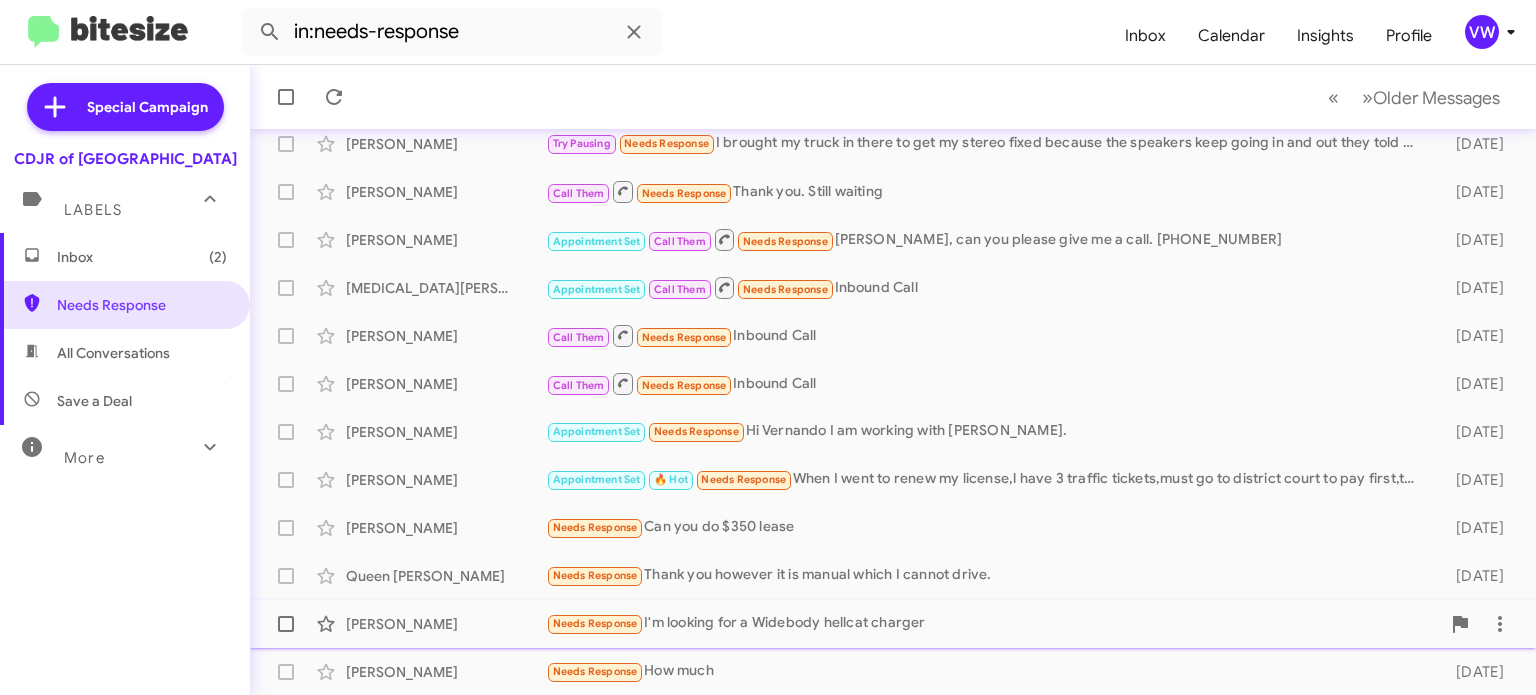 click on "Needs Response" 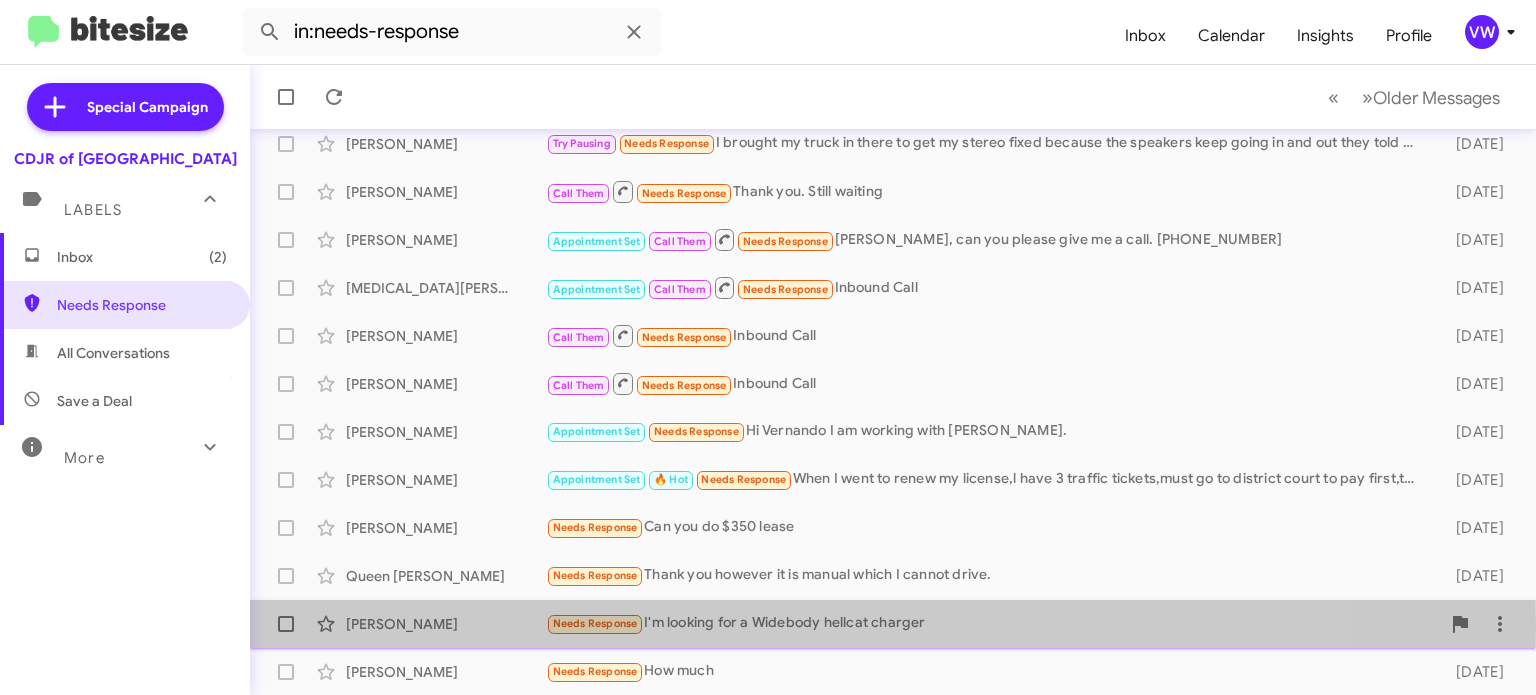 click on "Miguel Charger" 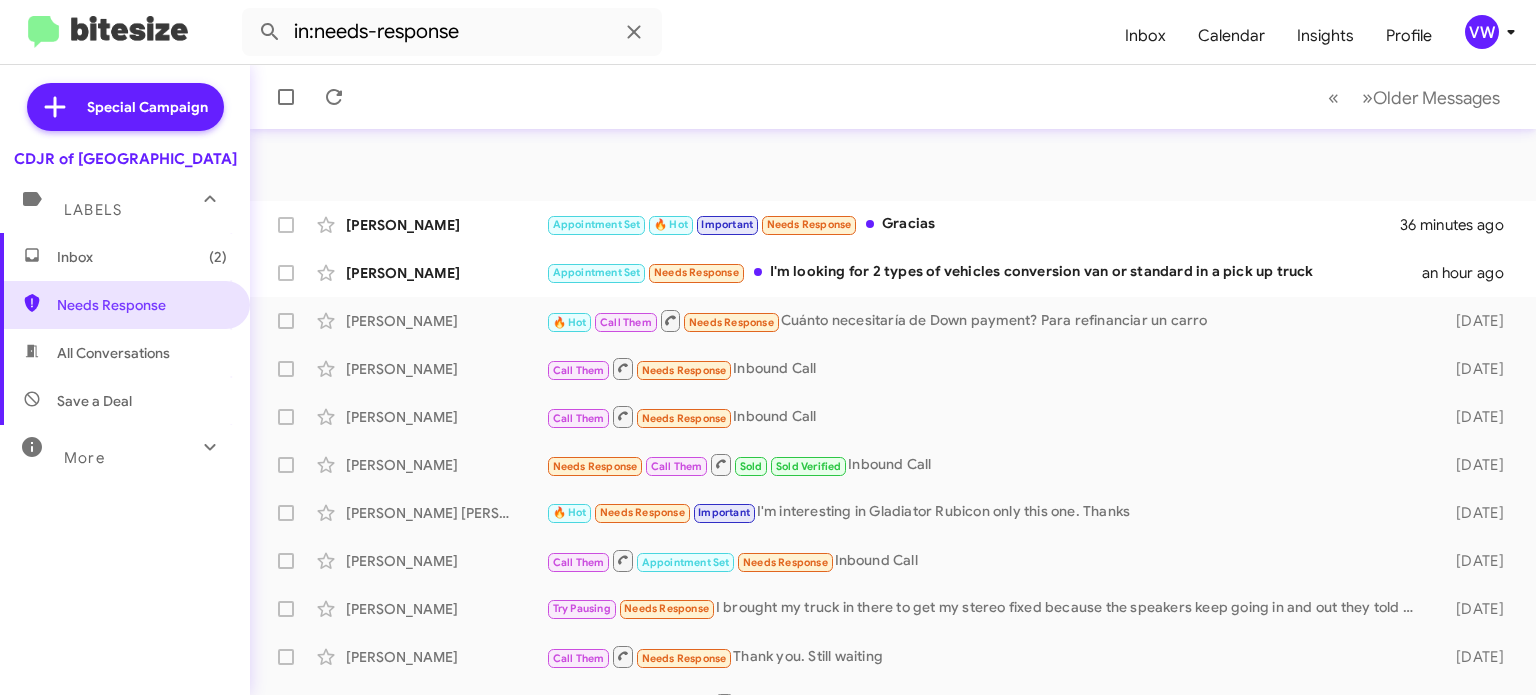 scroll, scrollTop: 465, scrollLeft: 0, axis: vertical 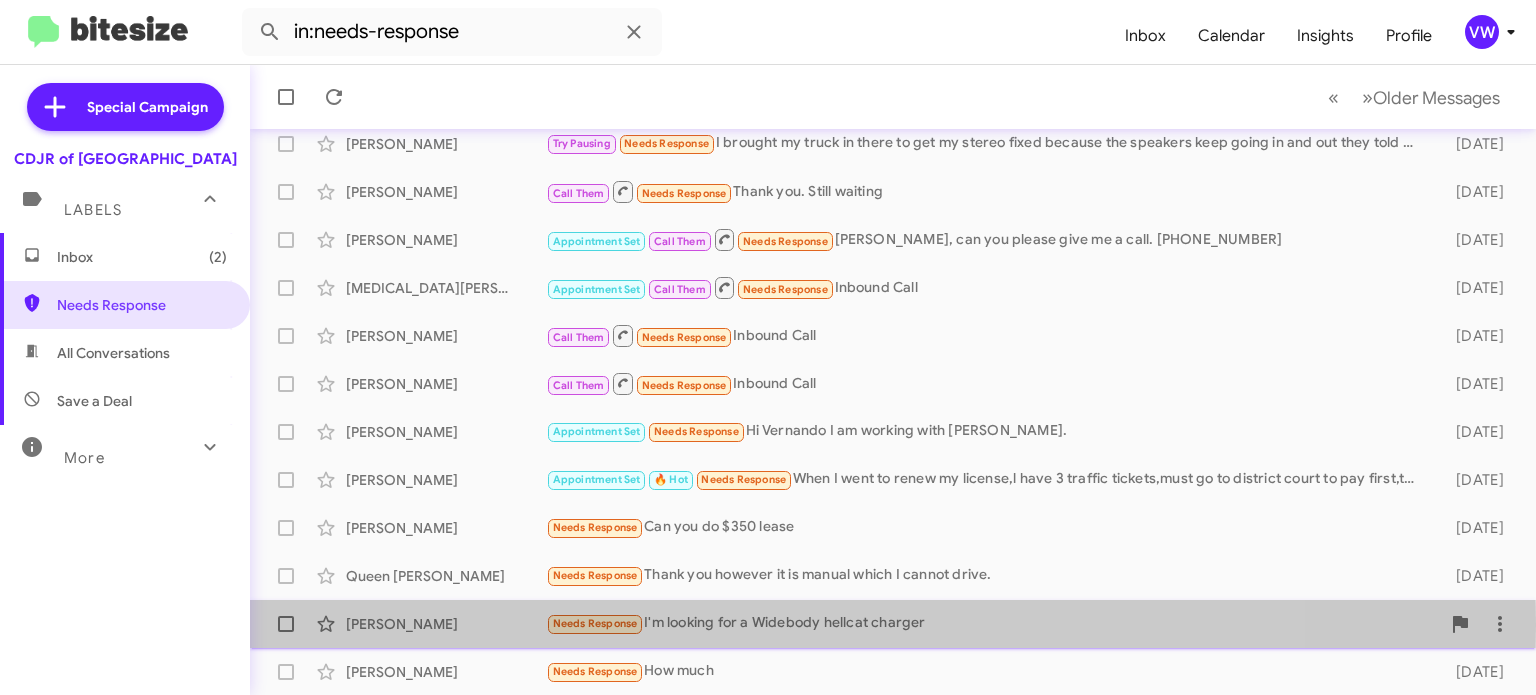 click on "Needs Response   I'm looking for a Widebody hellcat charger" 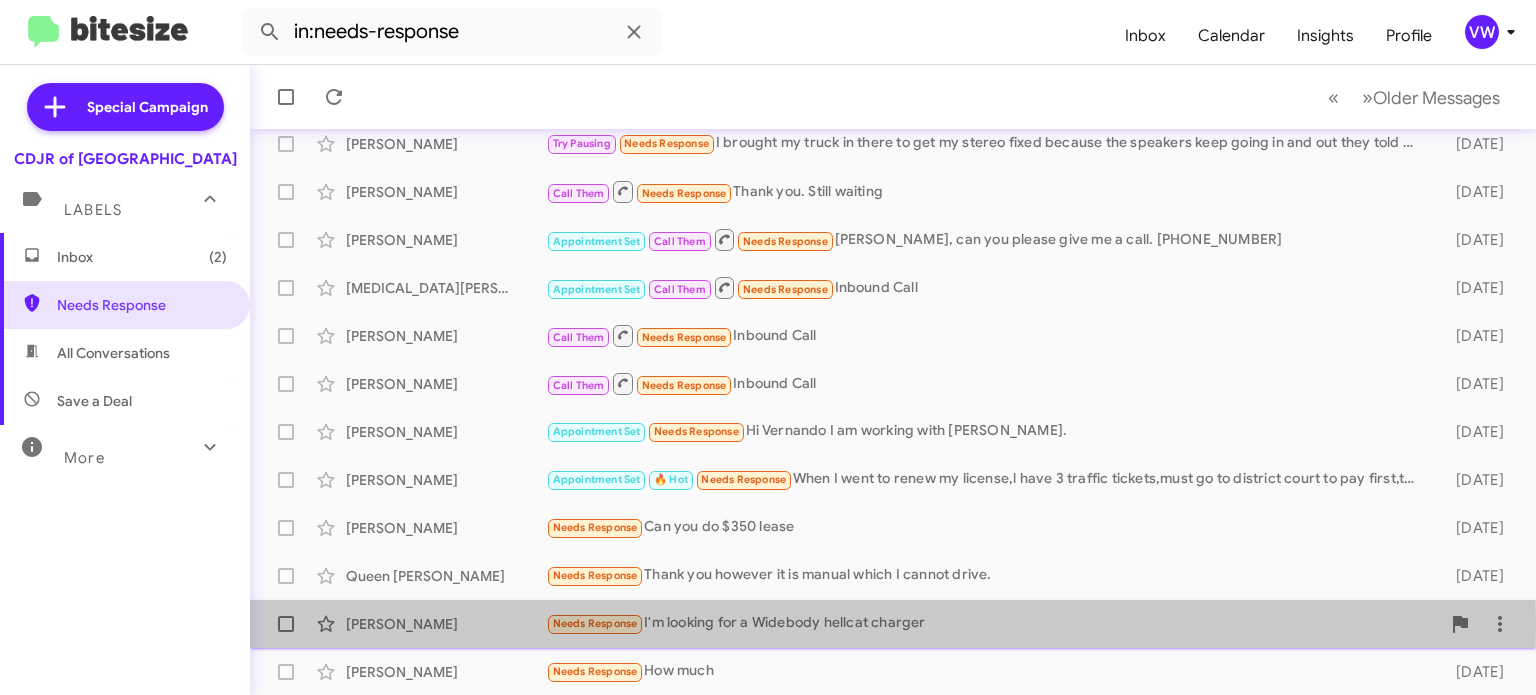 click on "Needs Response" 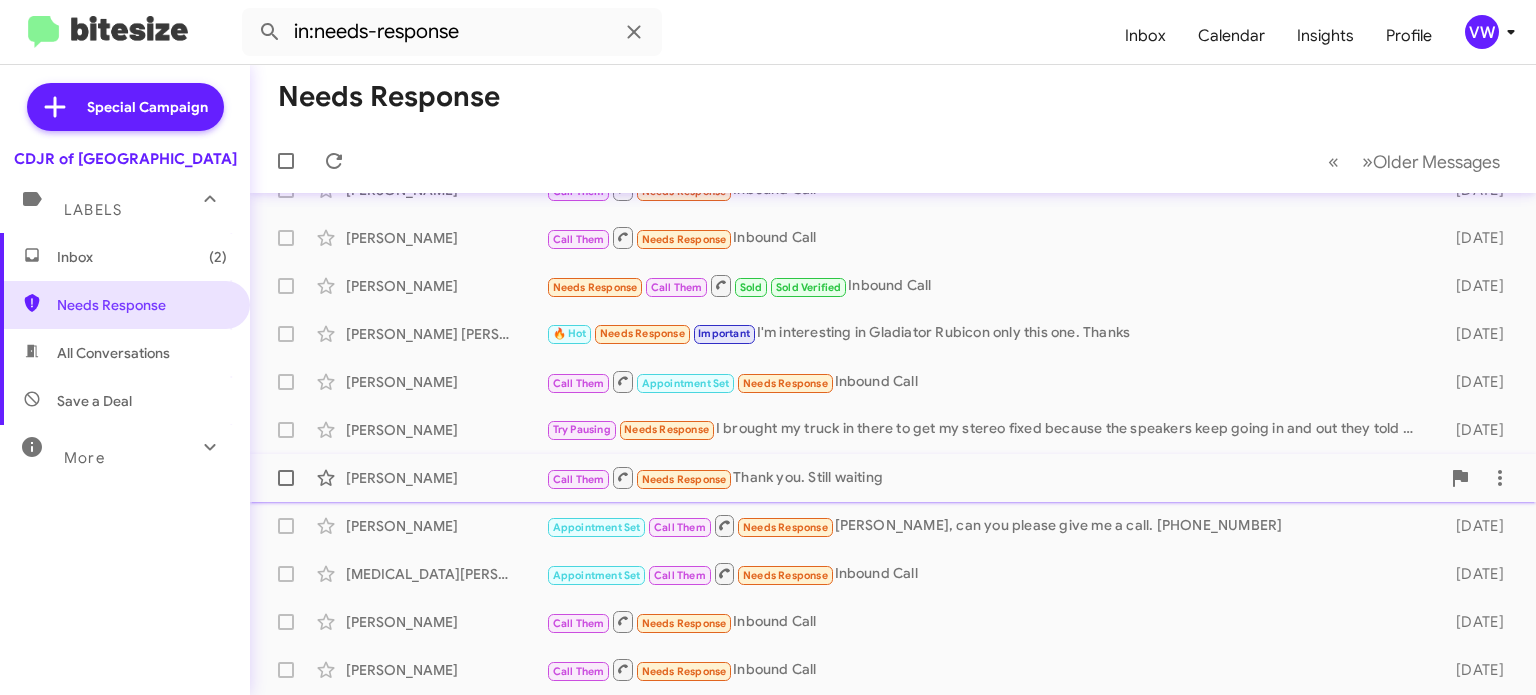 scroll, scrollTop: 176, scrollLeft: 0, axis: vertical 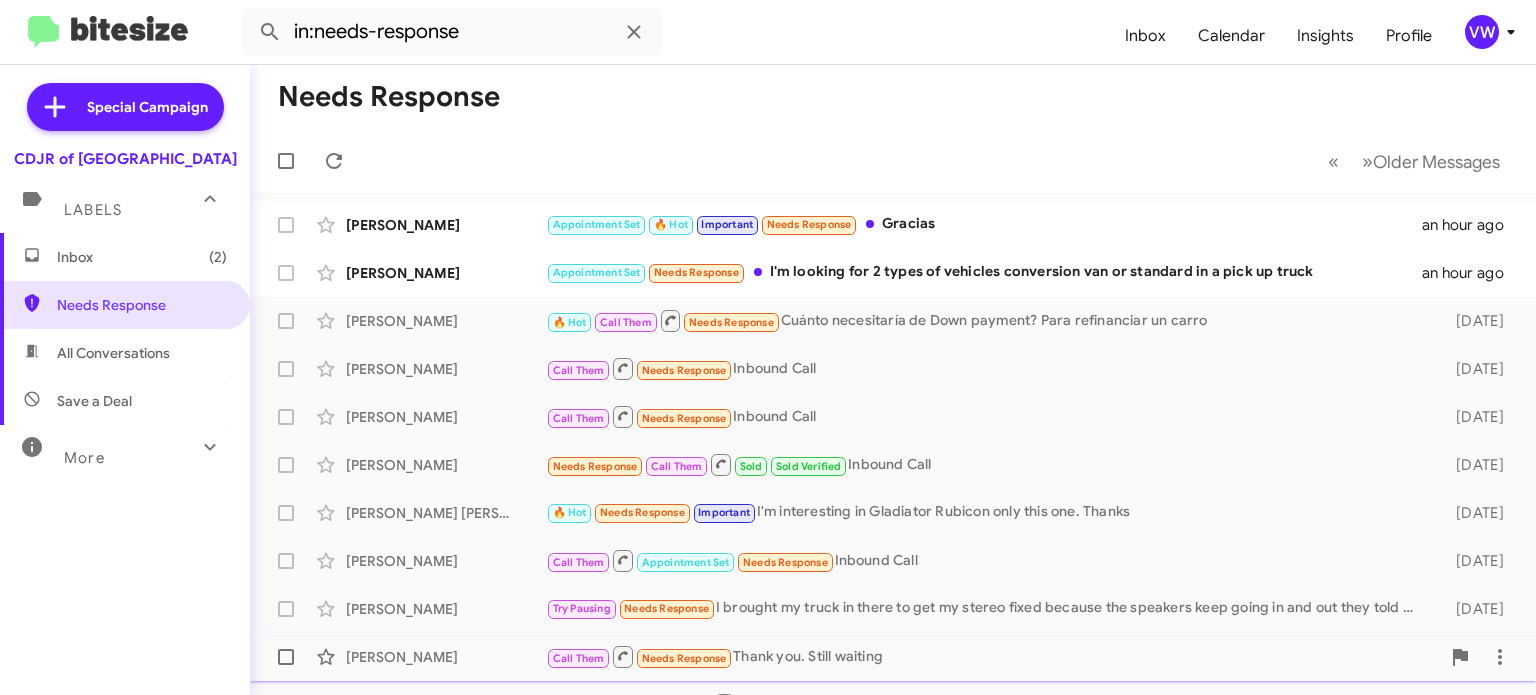 click on "Call Them" 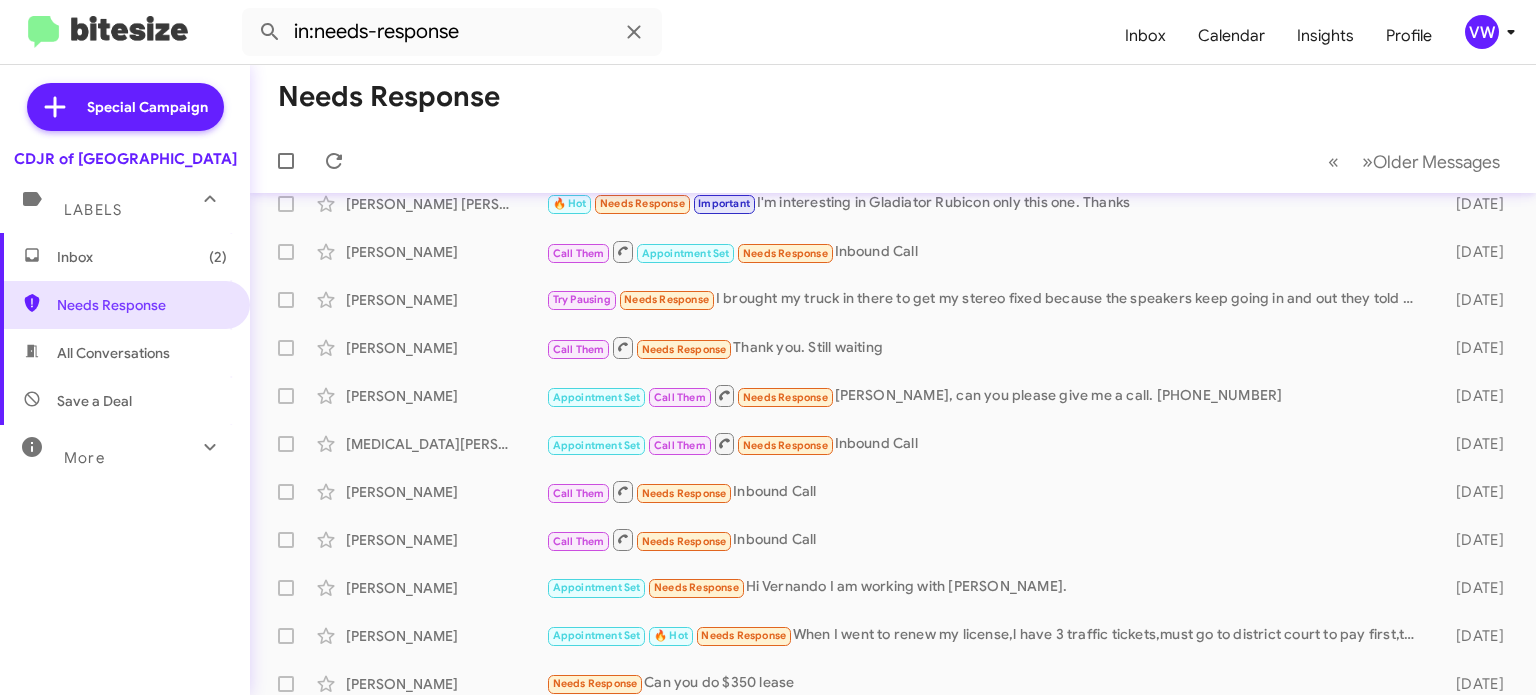 scroll, scrollTop: 305, scrollLeft: 0, axis: vertical 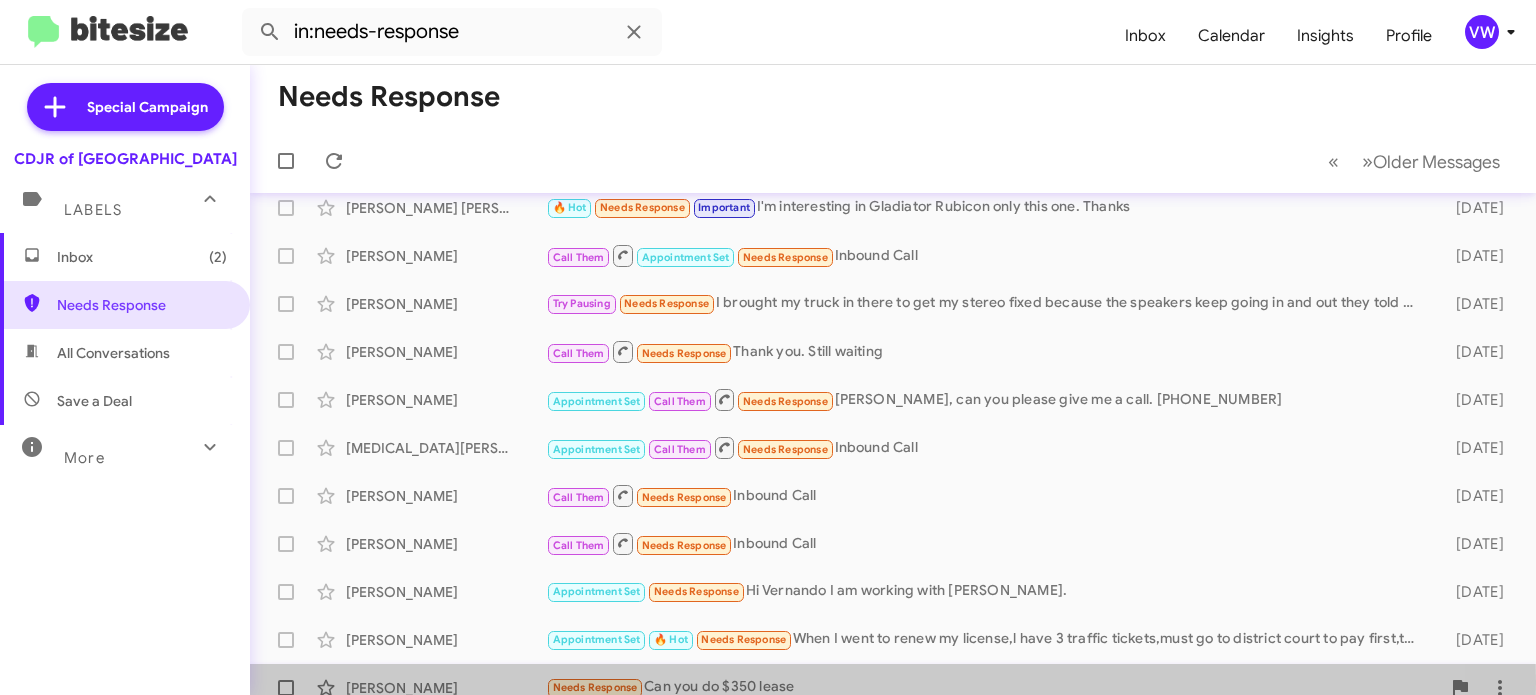 click on "Needs Response" 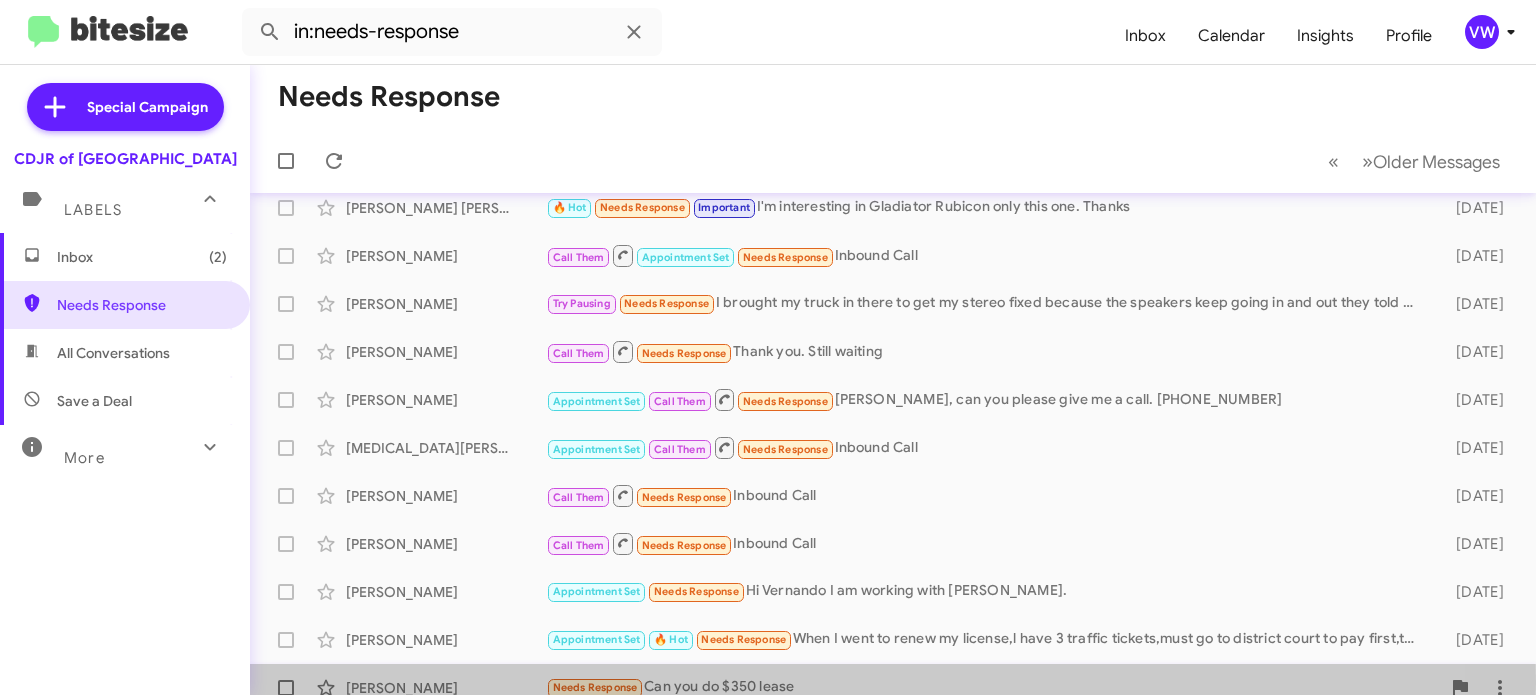 click on "Needs Response" 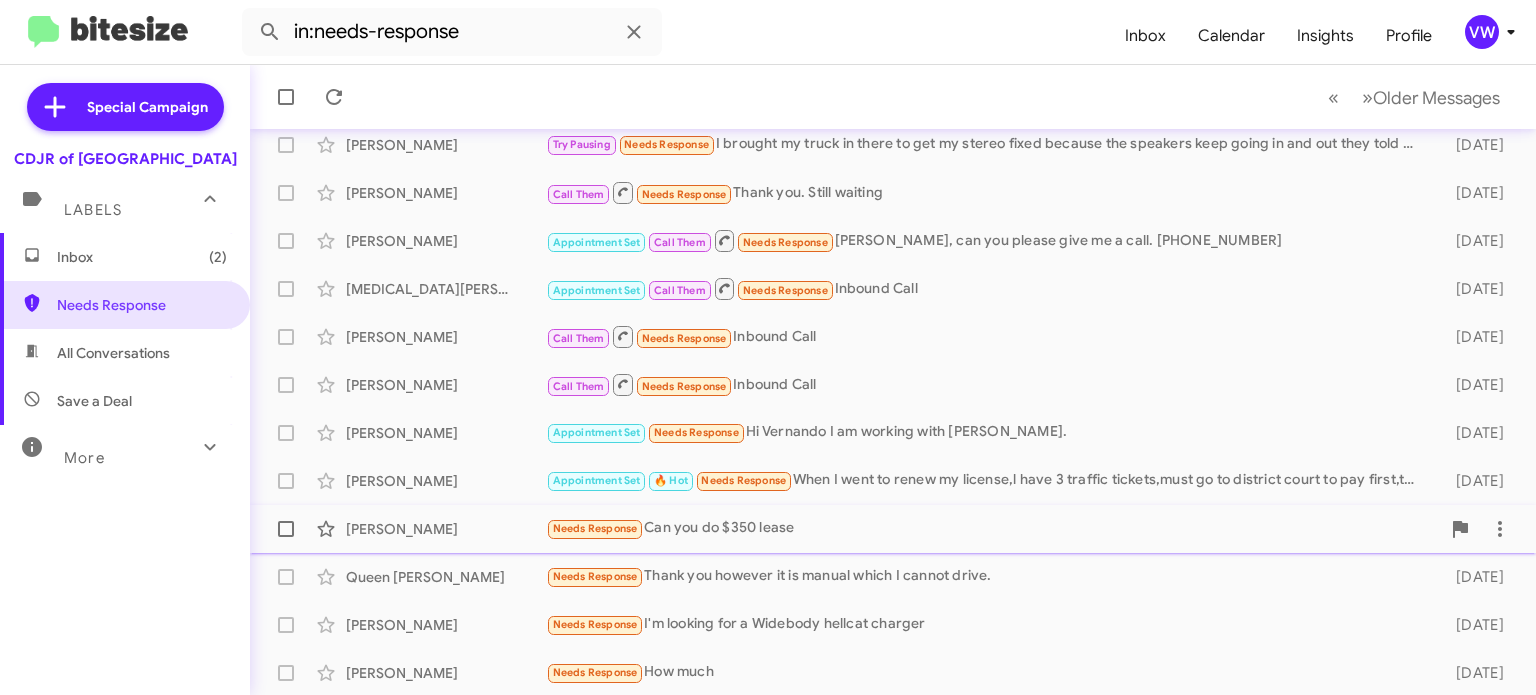 scroll, scrollTop: 465, scrollLeft: 0, axis: vertical 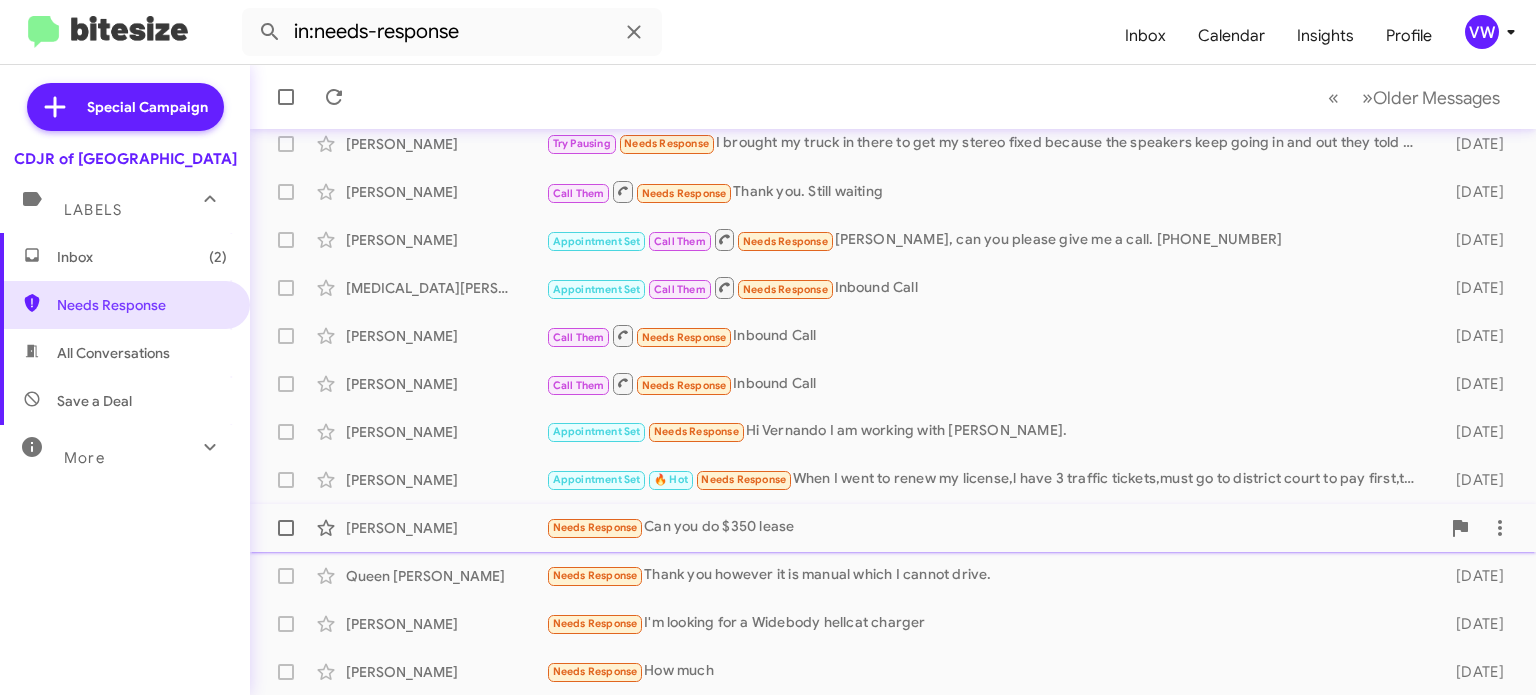 click on "Needs Response" 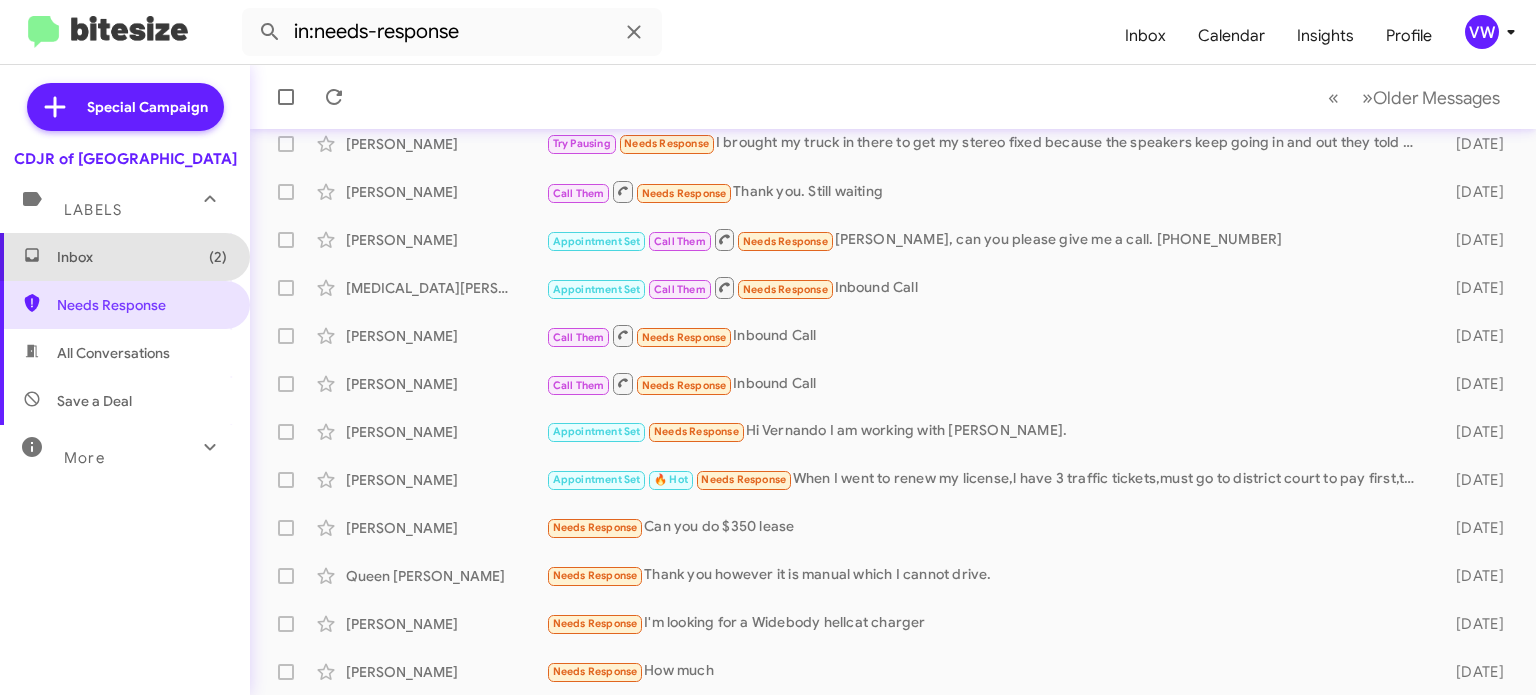 click on "Inbox  (2)" at bounding box center [142, 257] 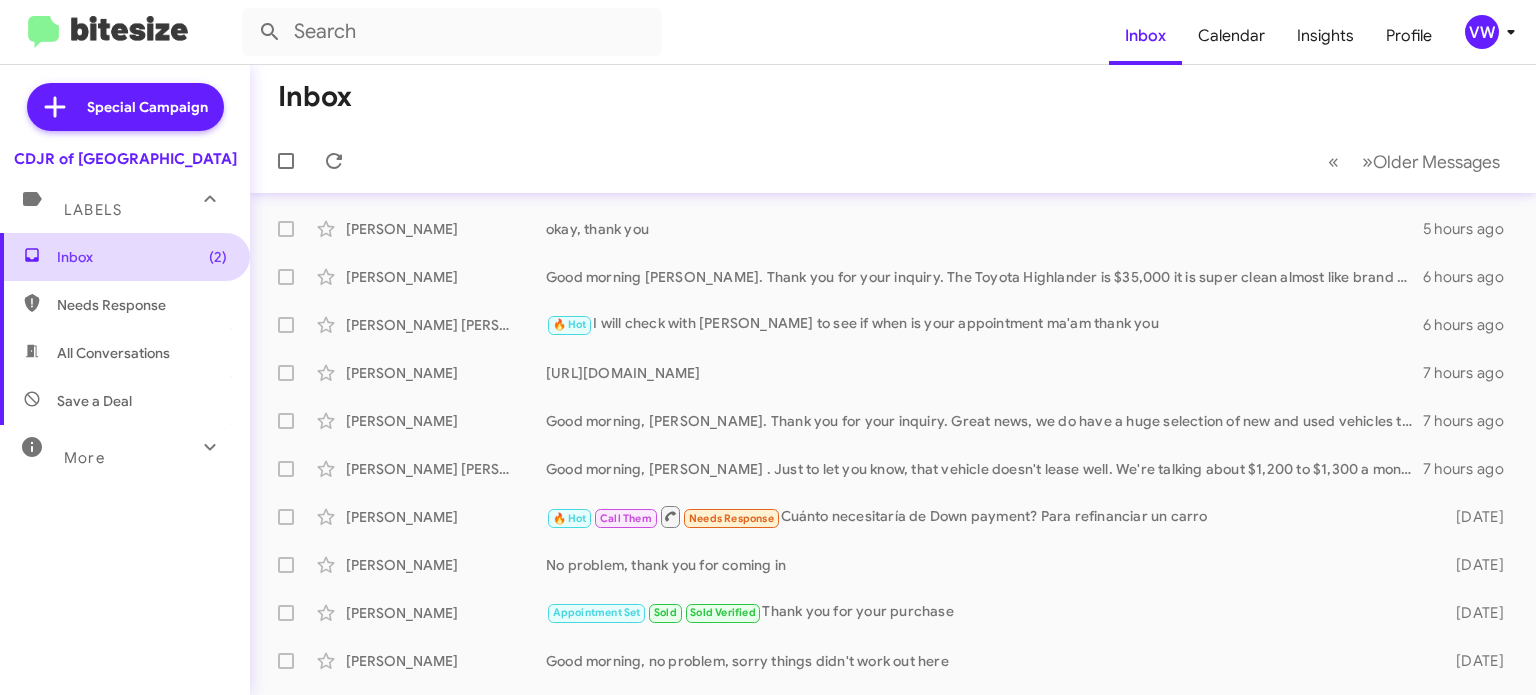 scroll, scrollTop: 345, scrollLeft: 0, axis: vertical 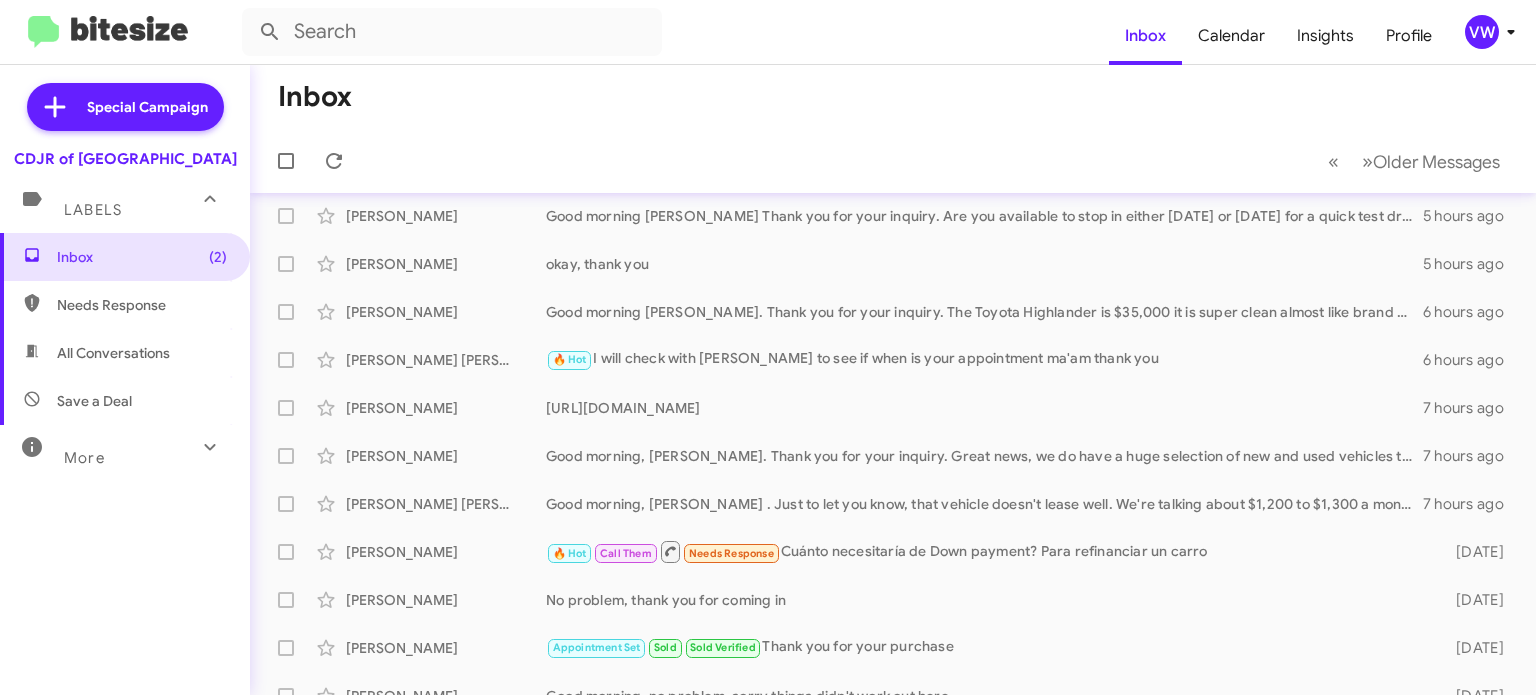 click on "Needs Response" at bounding box center [142, 305] 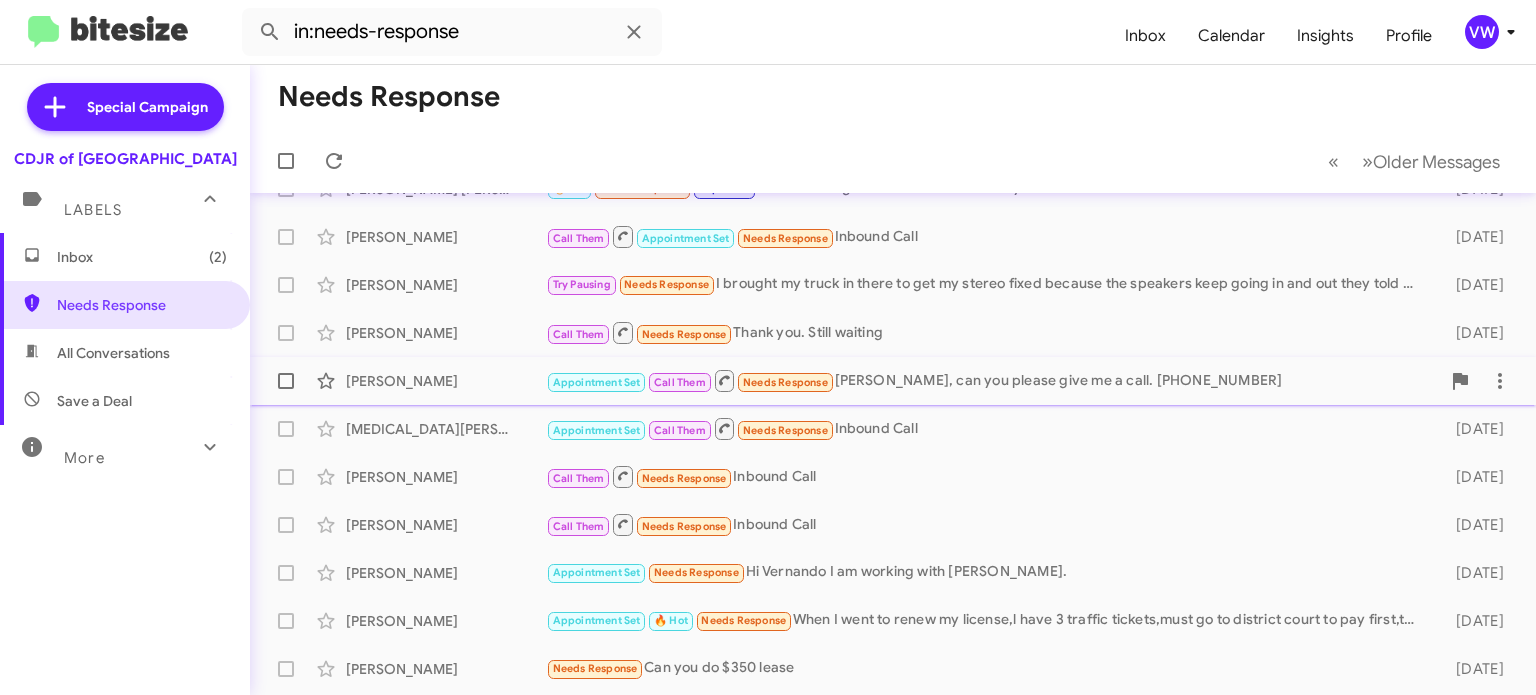 scroll, scrollTop: 298, scrollLeft: 0, axis: vertical 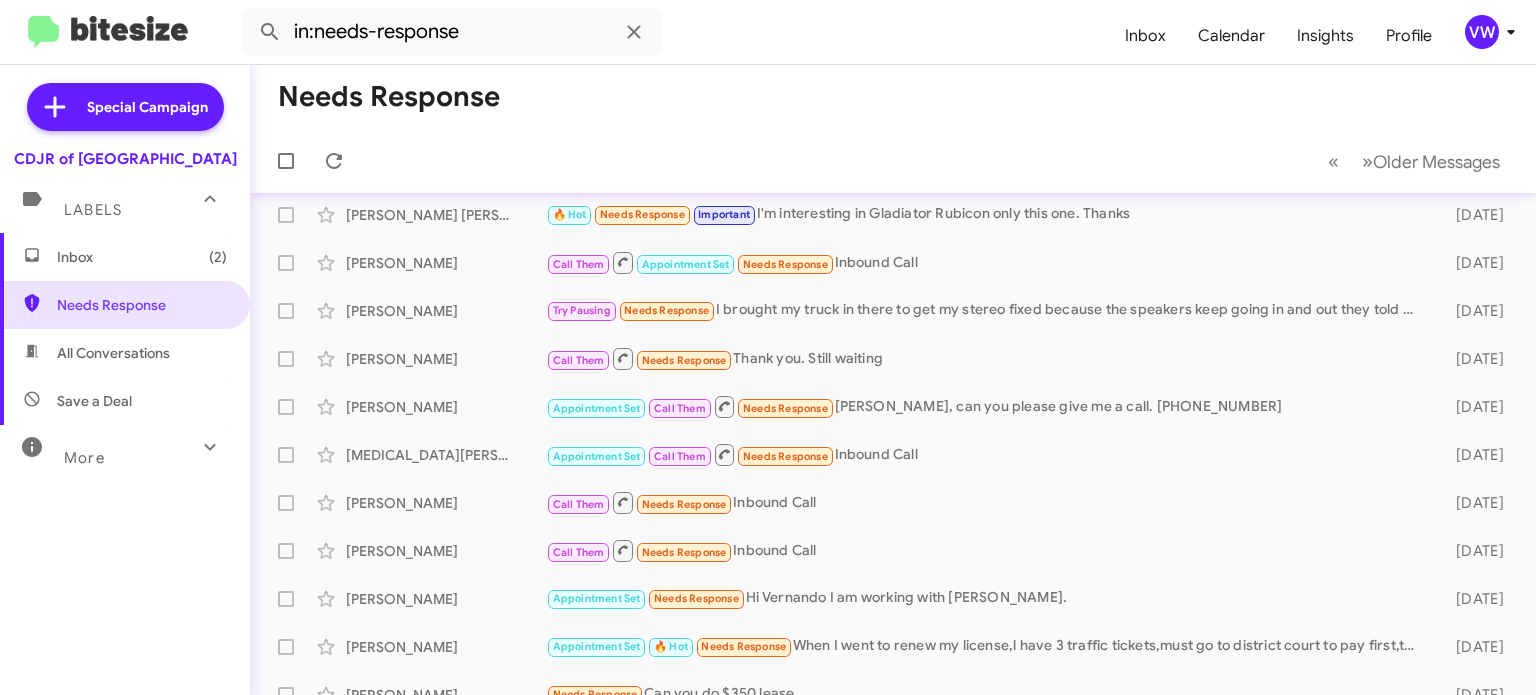 click on "« Previous » Next   Older Messages" 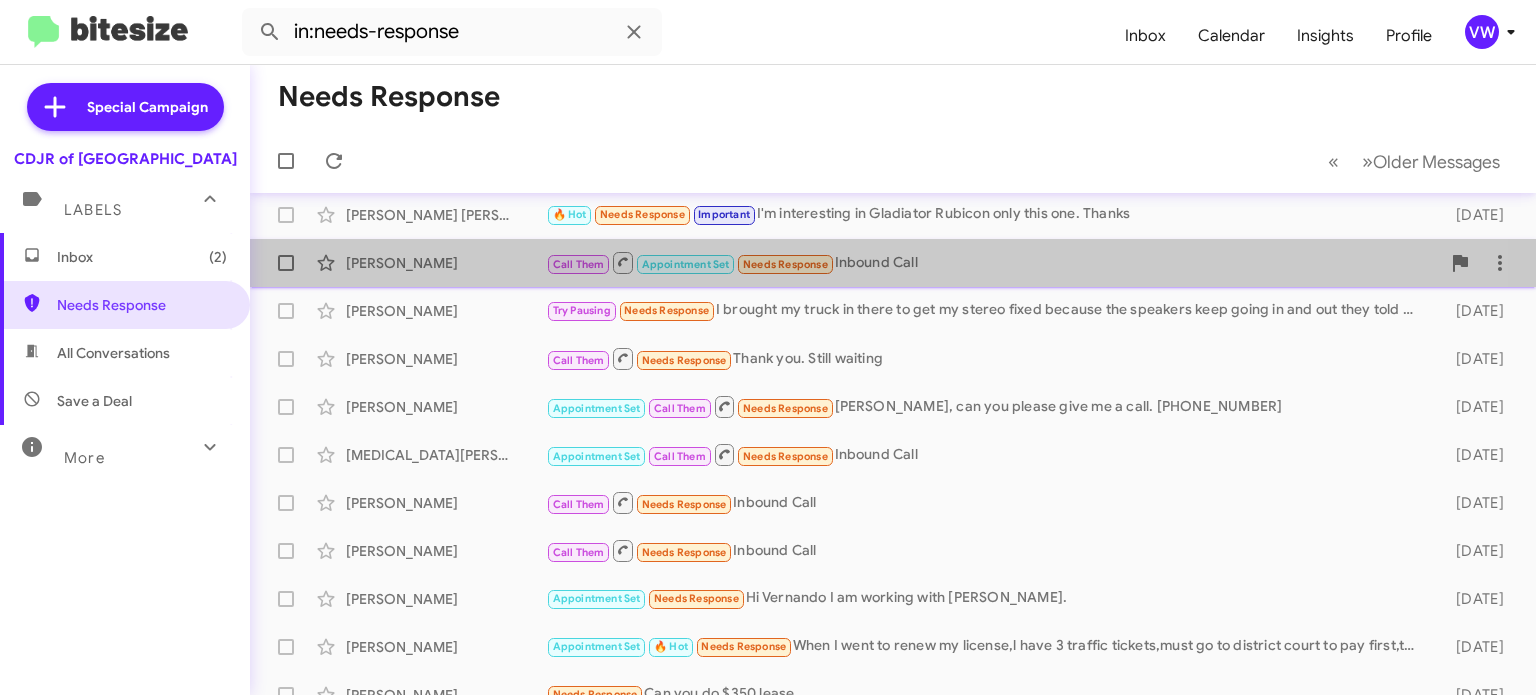 click on "Miguel Mora Bravo  Call Them   Appointment Set   Needs Response   Inbound Call   6 days ago" 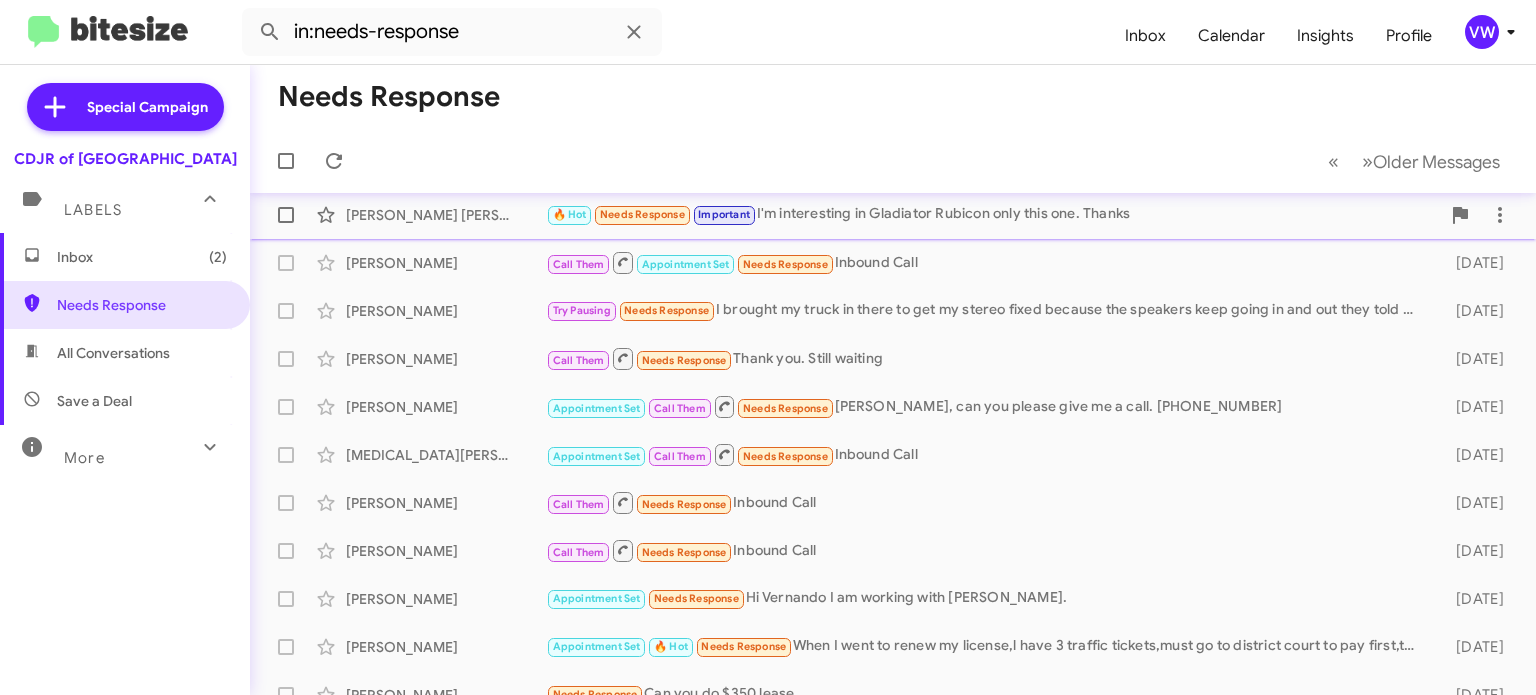 scroll, scrollTop: 313, scrollLeft: 0, axis: vertical 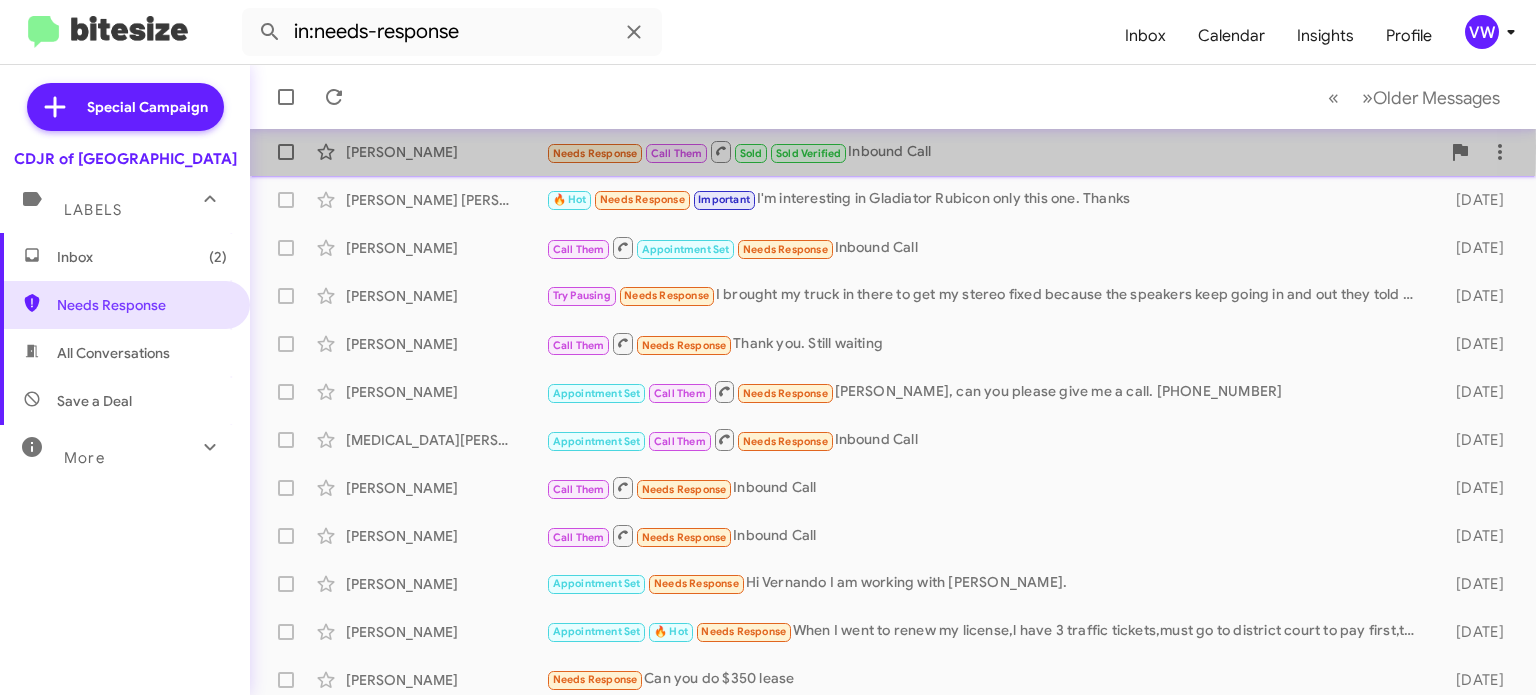click on "Needs Response" 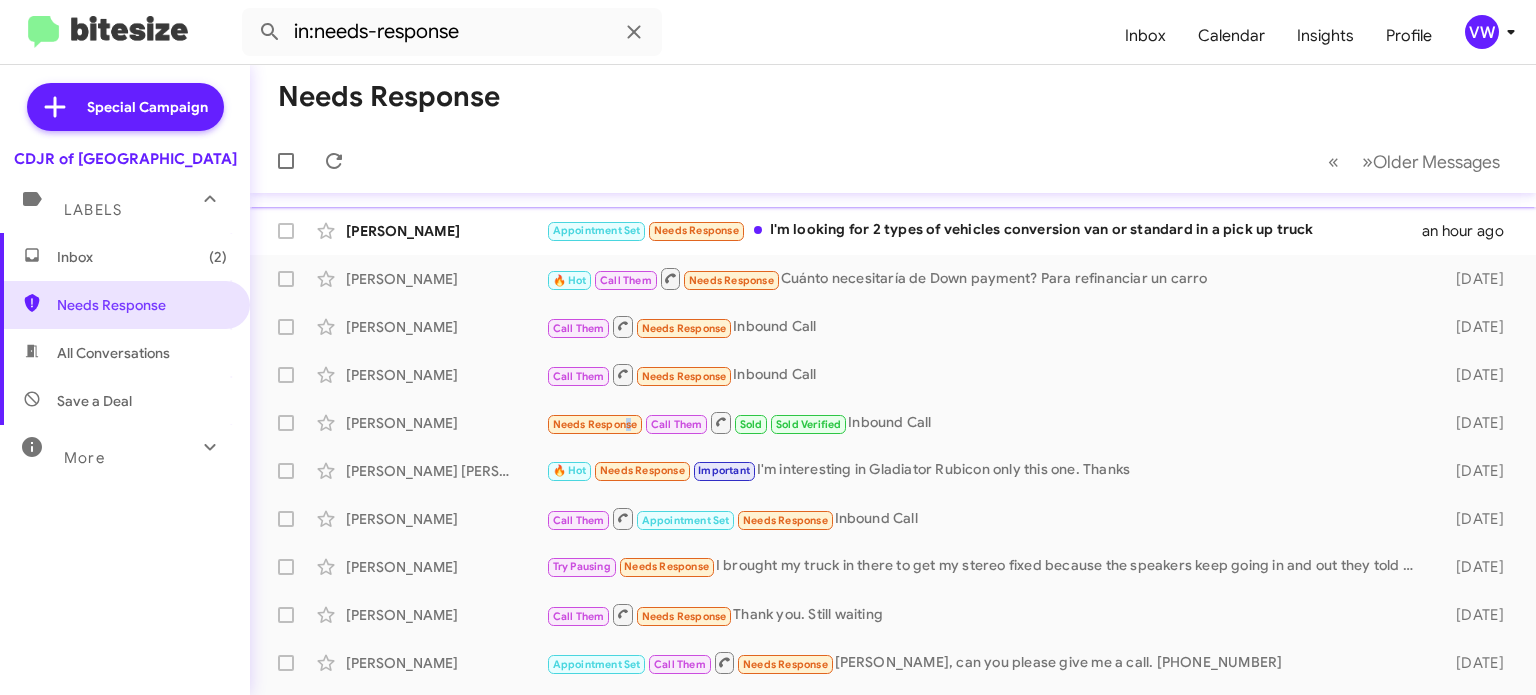 scroll, scrollTop: 0, scrollLeft: 0, axis: both 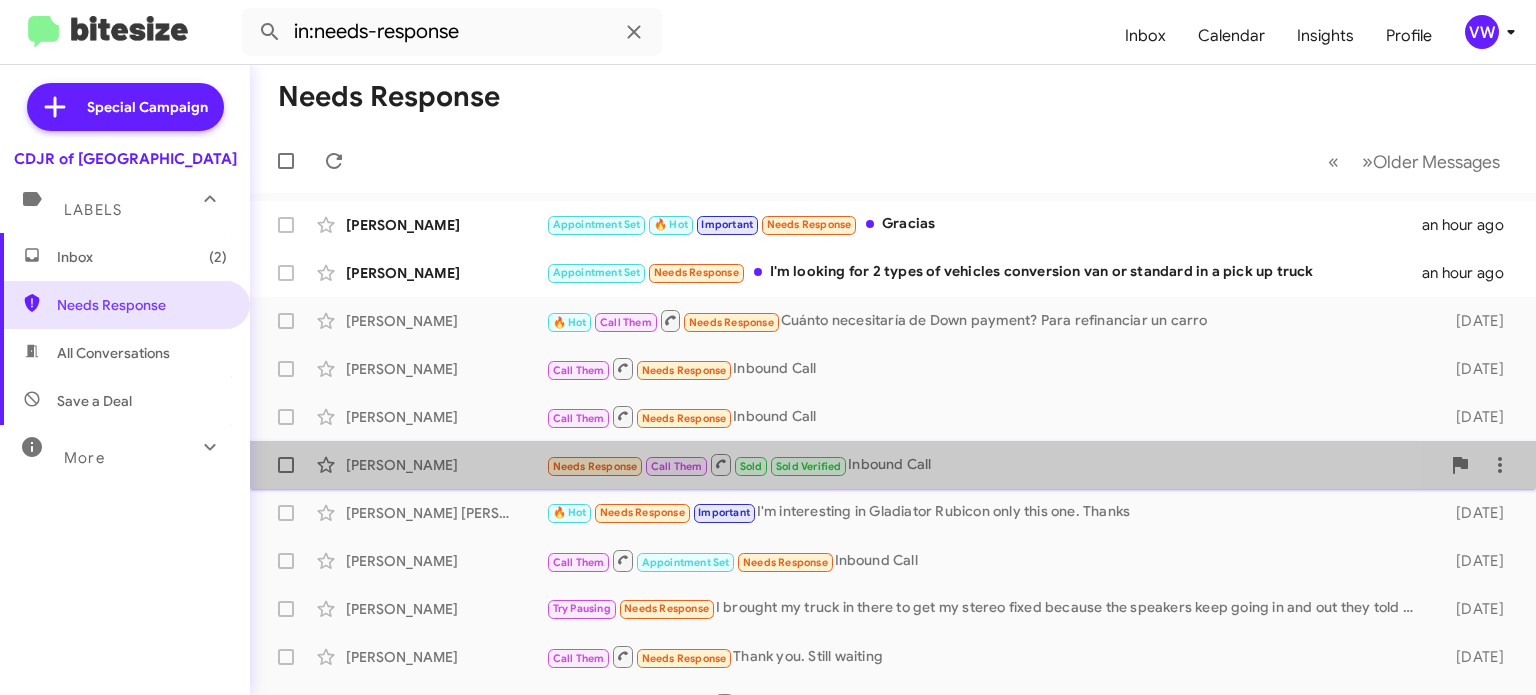 click on "Needs Response" 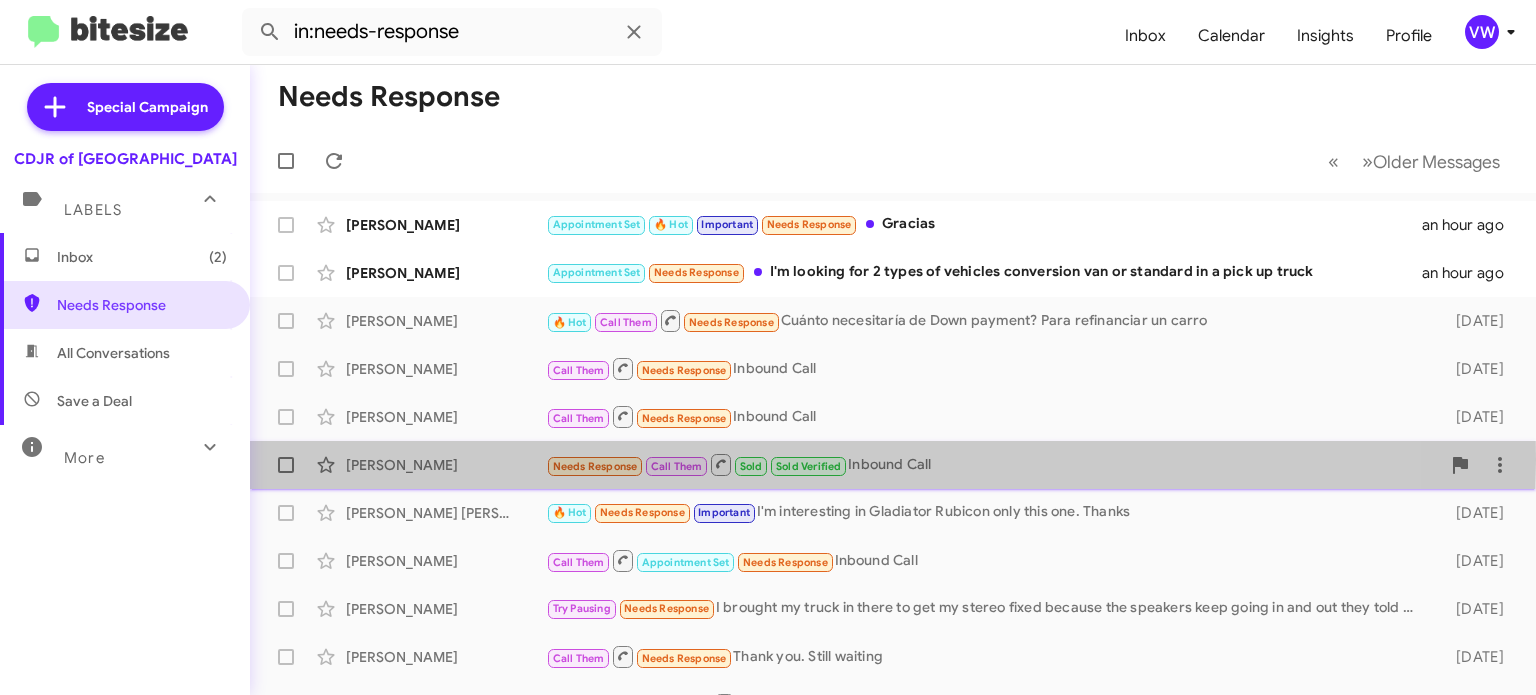 click on "Needs Response" 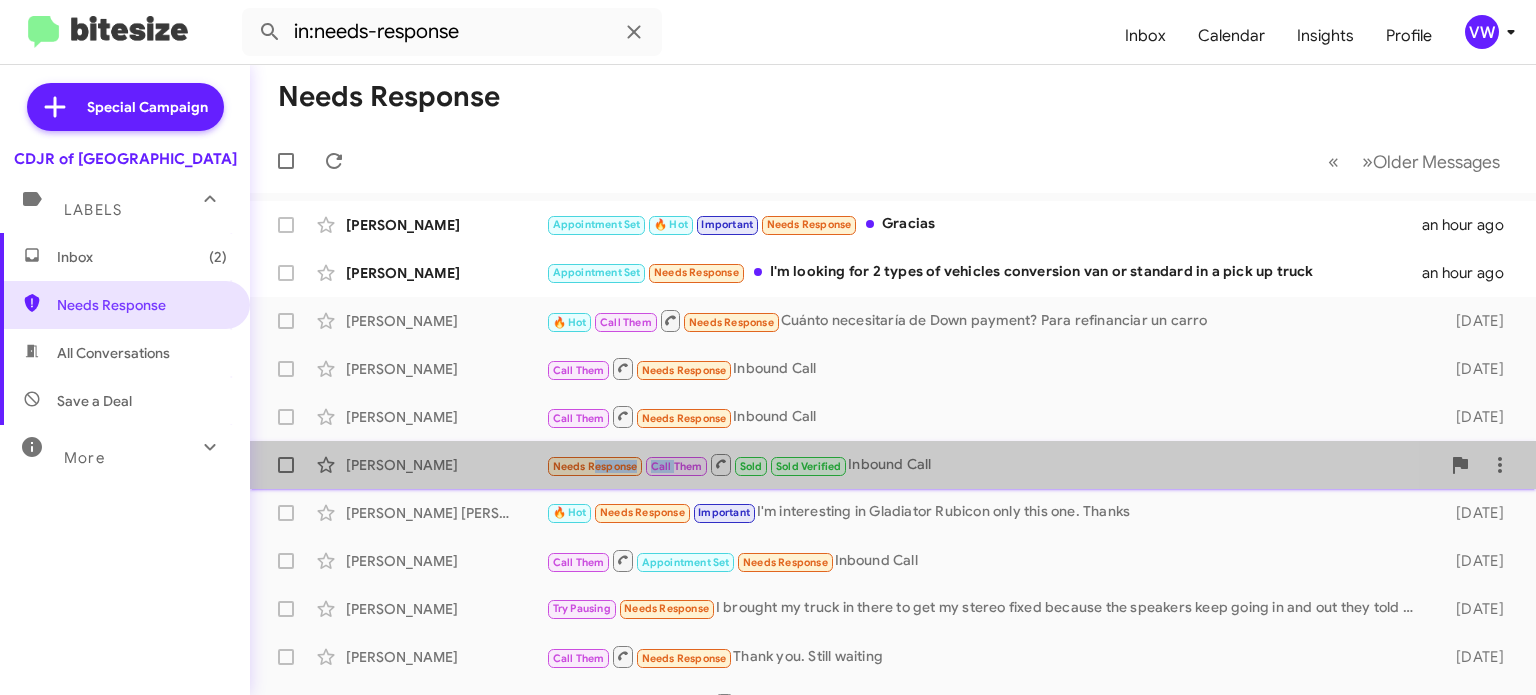 click on "Needs Response" 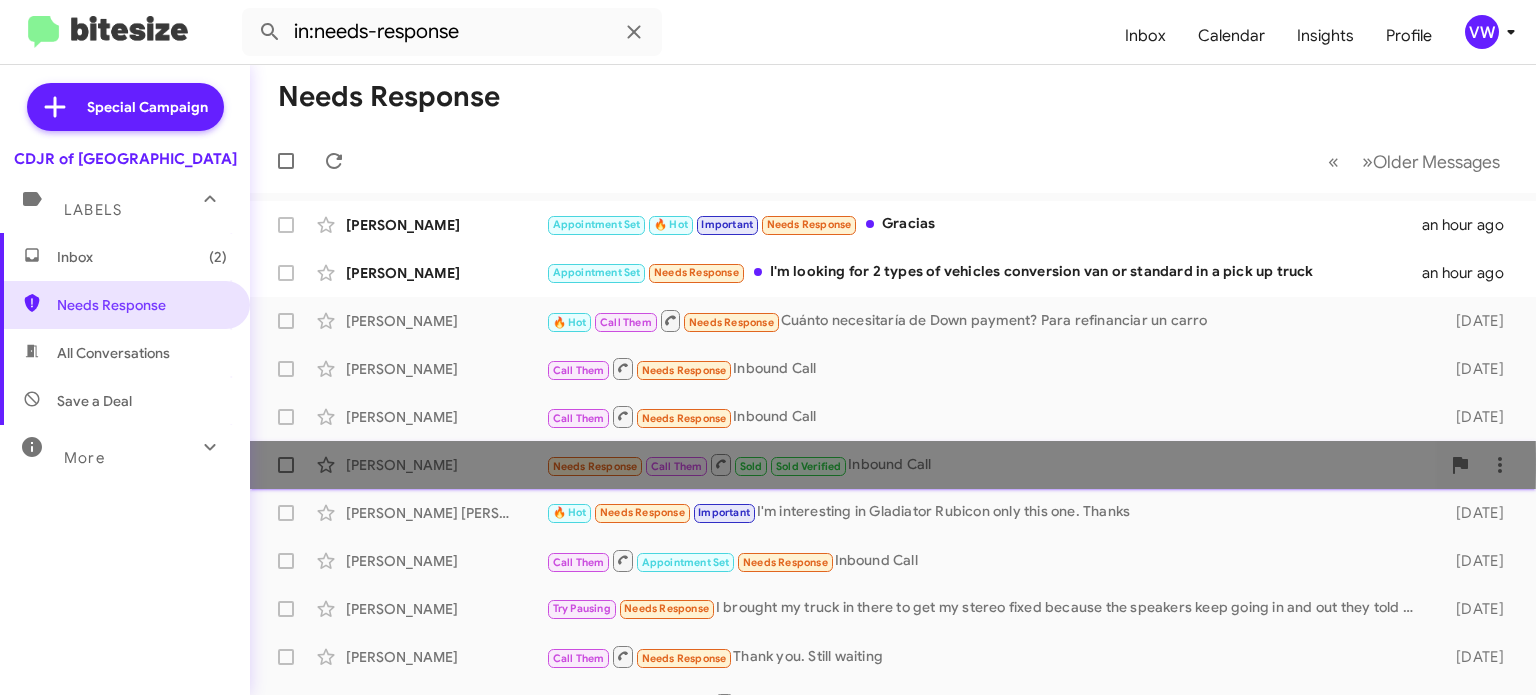 click on "Katrina Millsape  Needs Response   Call Them   Sold   Sold Verified   Inbound Call   4 days ago" 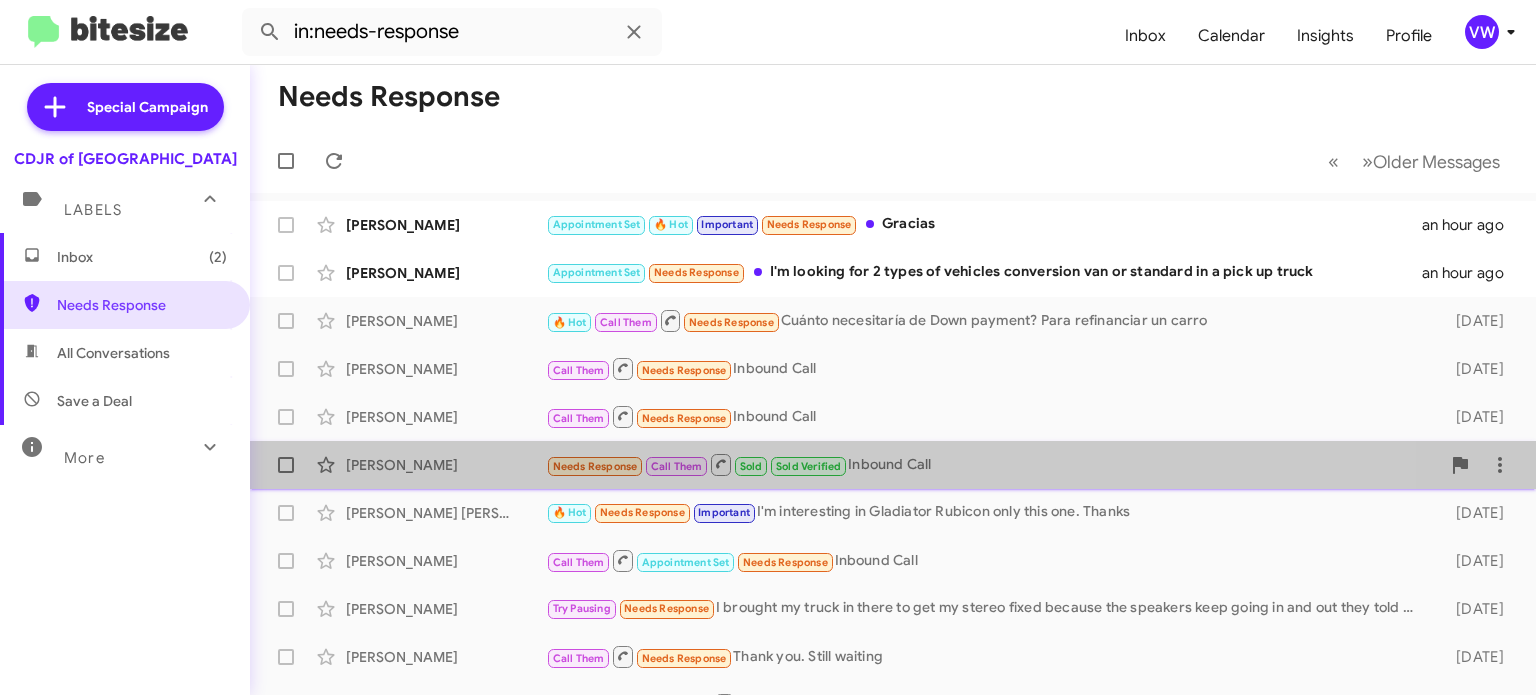 click on "Katrina Millsape  Needs Response   Call Them   Sold   Sold Verified   Inbound Call   4 days ago" 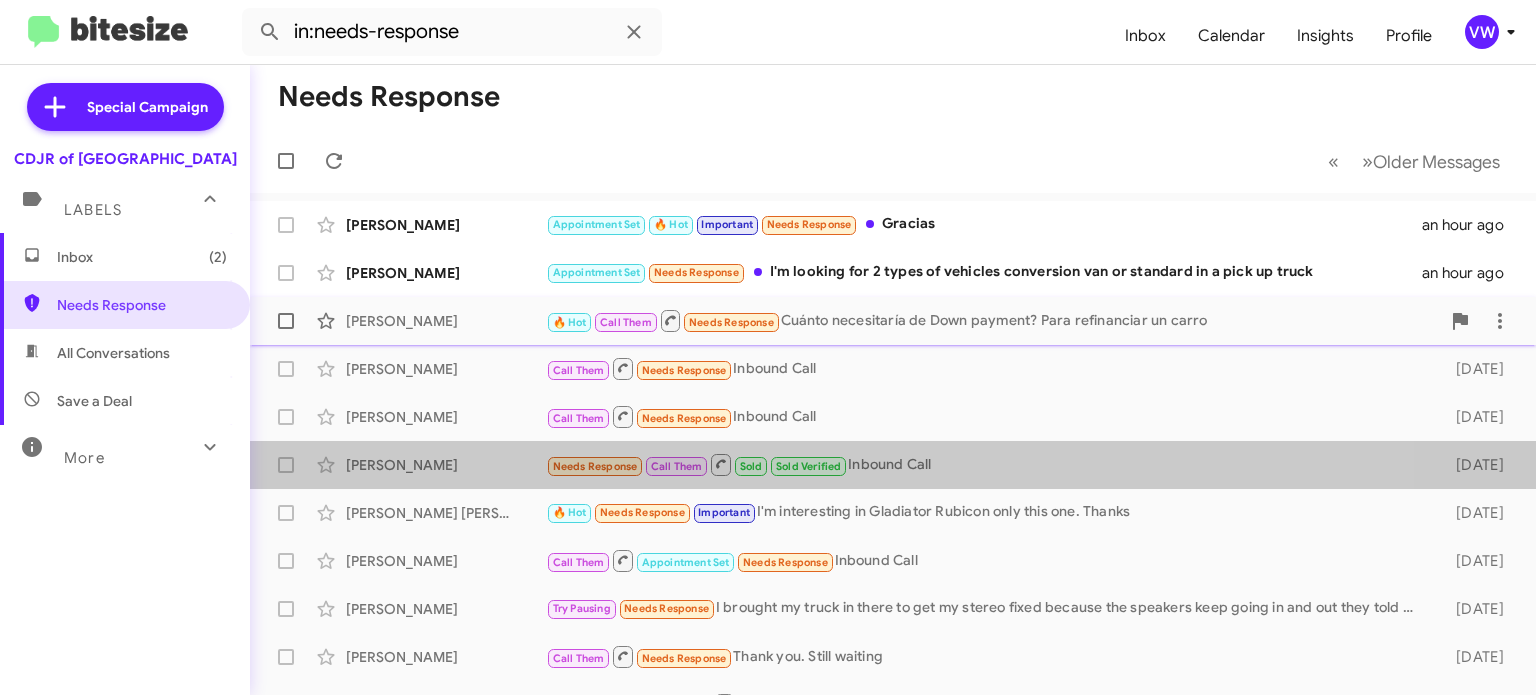 drag, startPoint x: 586, startPoint y: 454, endPoint x: 575, endPoint y: 325, distance: 129.46814 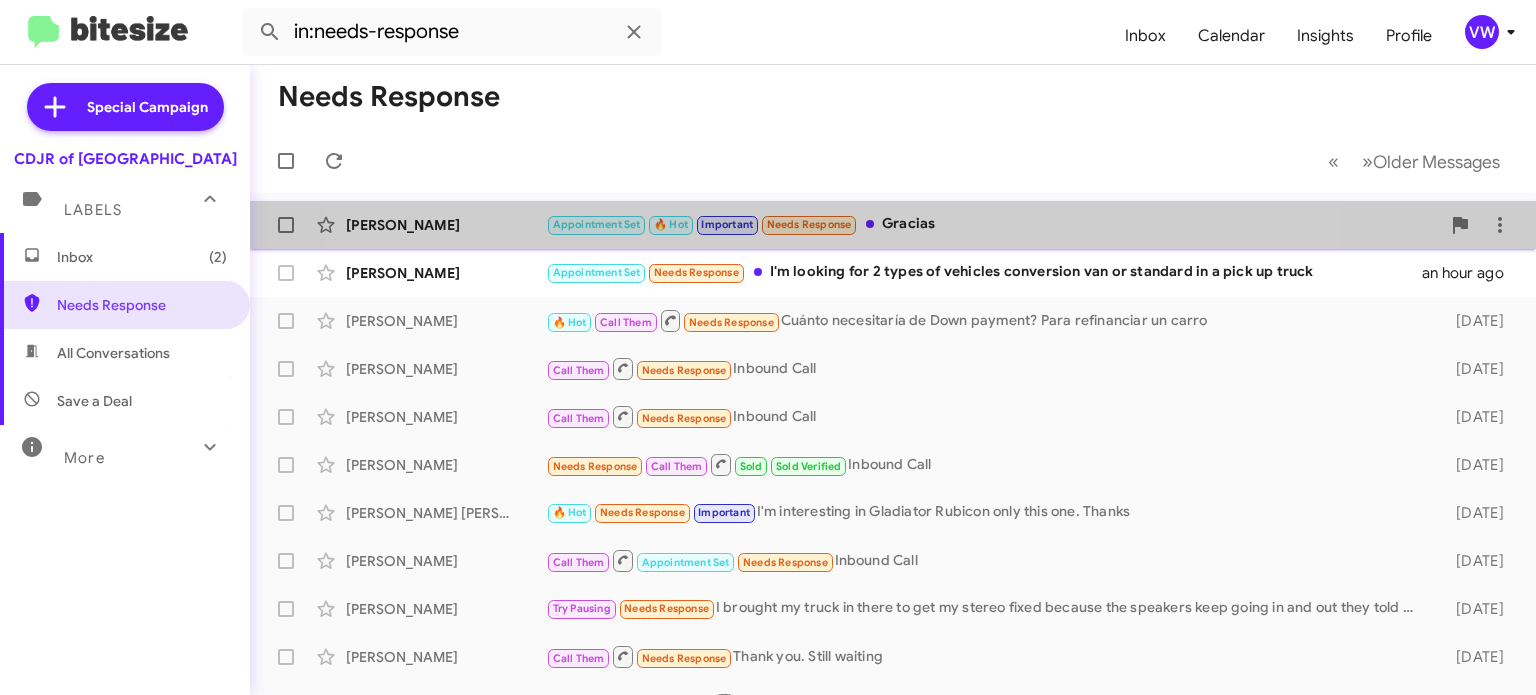 click on "Needs Response" 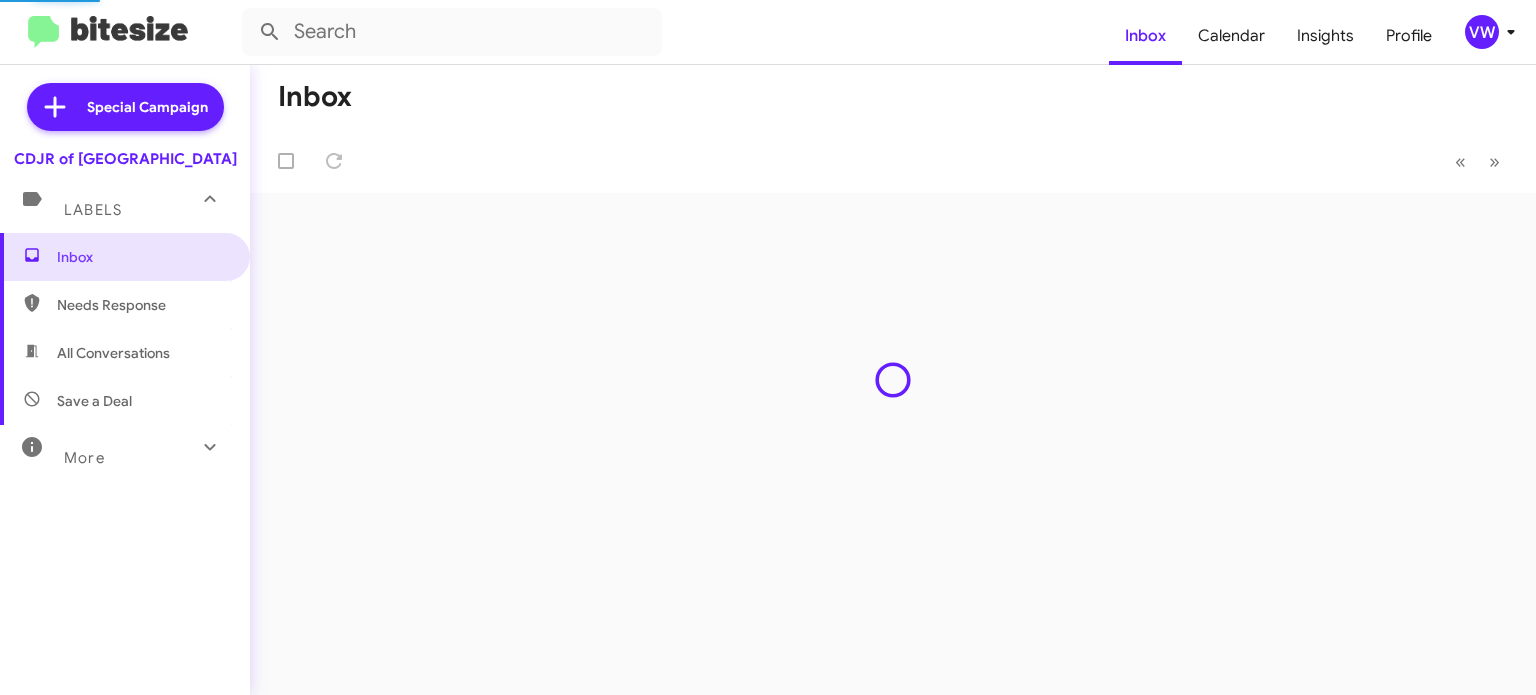 scroll, scrollTop: 0, scrollLeft: 0, axis: both 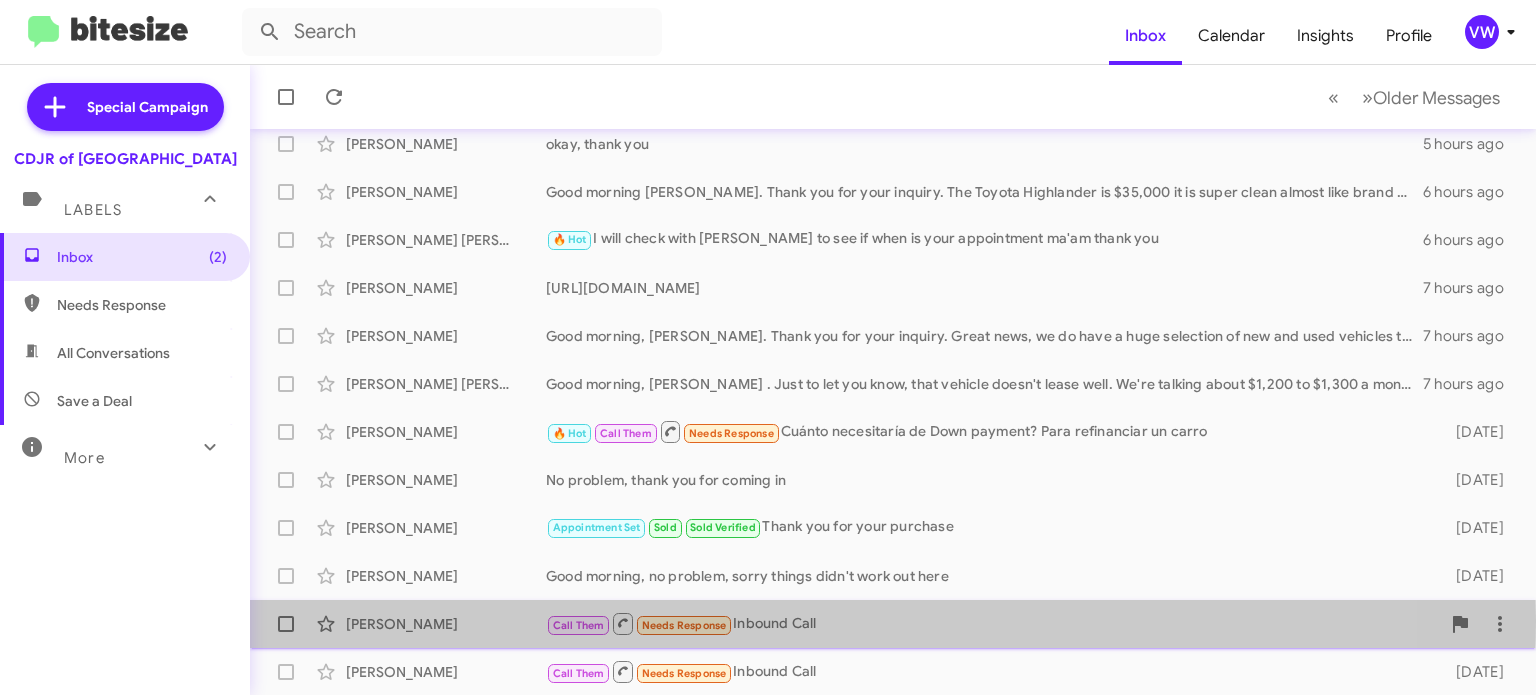 click on "Needs Response" 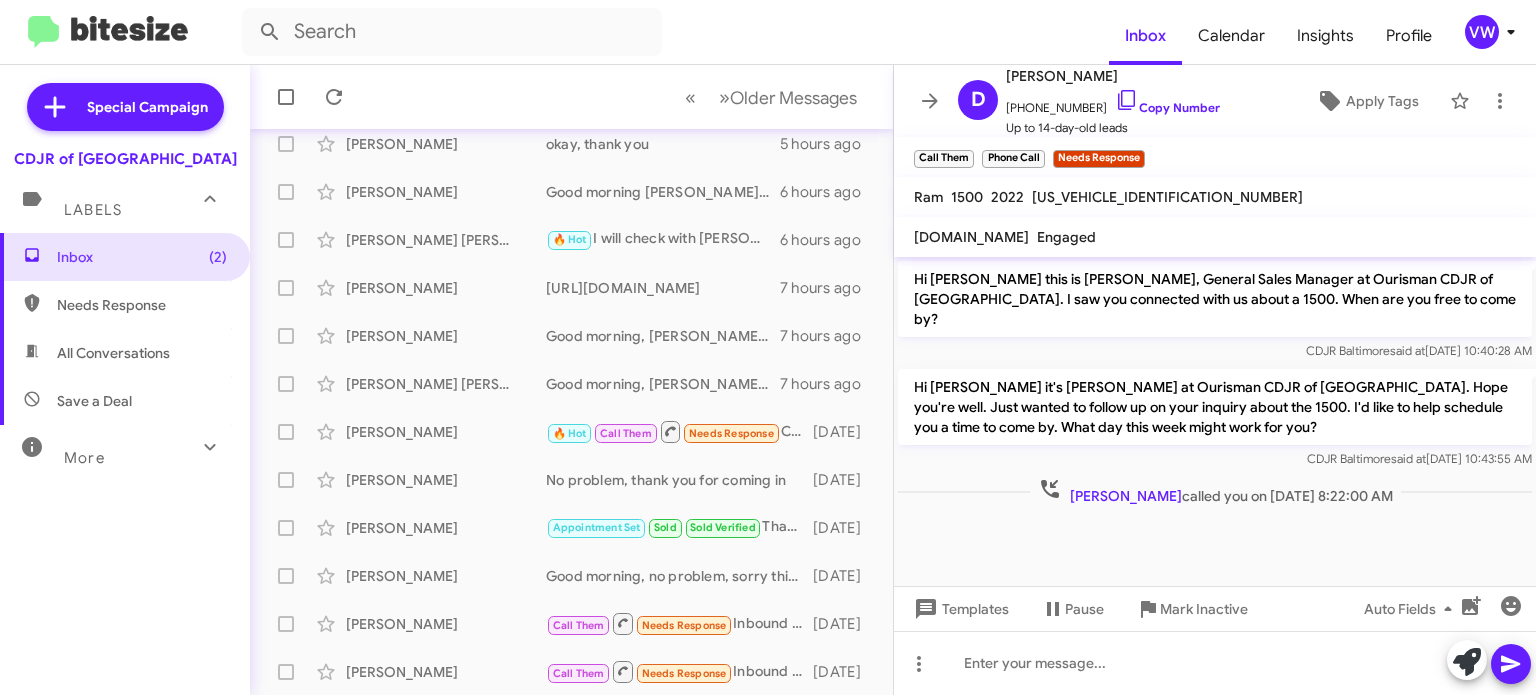 drag, startPoint x: 1189, startPoint y: 479, endPoint x: 1173, endPoint y: 496, distance: 23.345236 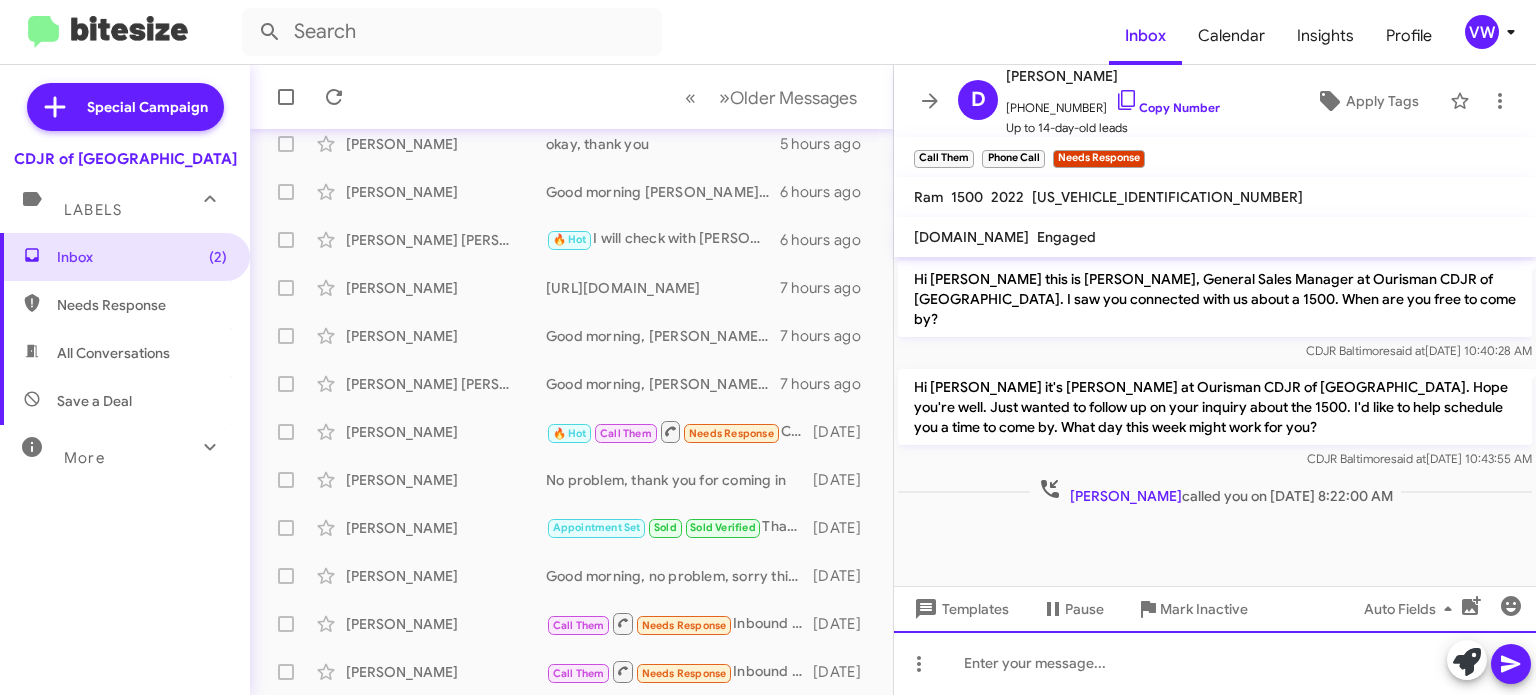 drag, startPoint x: 1000, startPoint y: 666, endPoint x: 1009, endPoint y: 642, distance: 25.632011 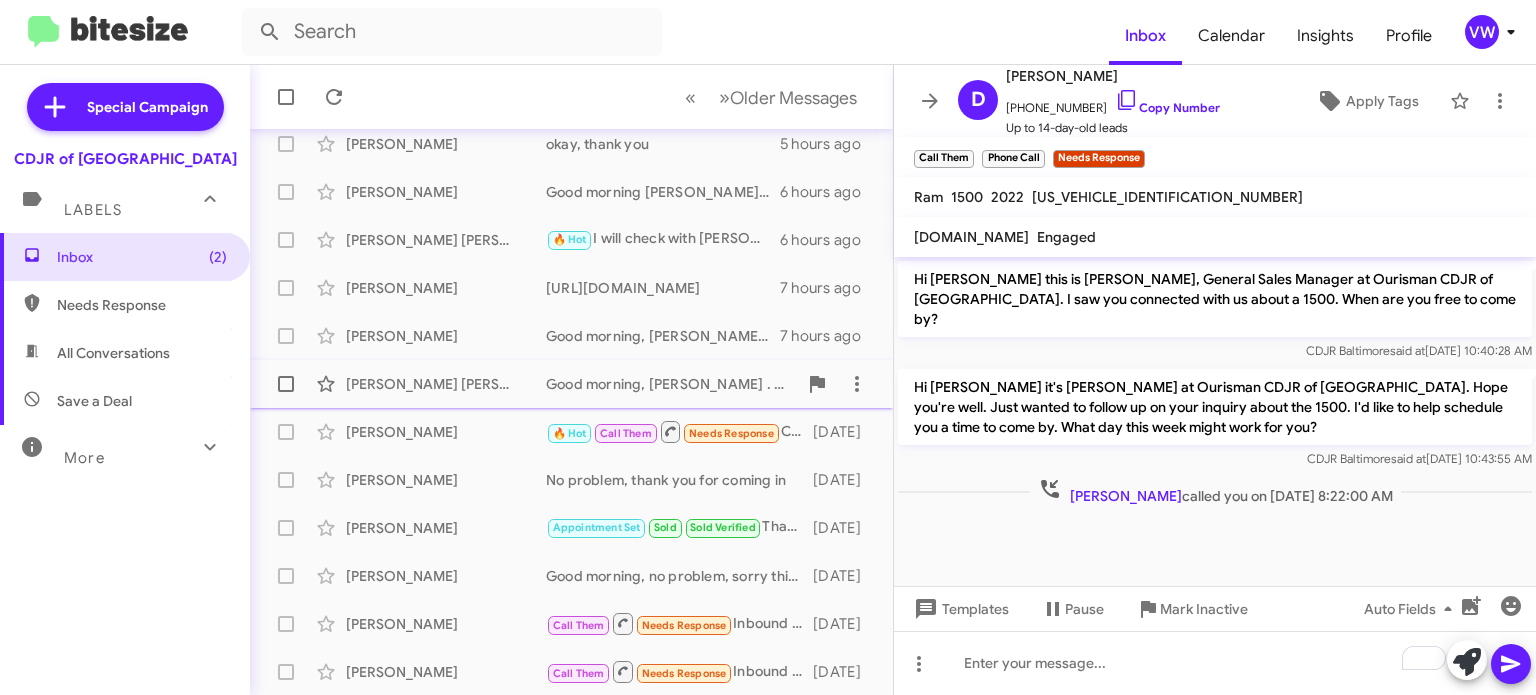 drag, startPoint x: 1018, startPoint y: 624, endPoint x: 843, endPoint y: 400, distance: 284.25516 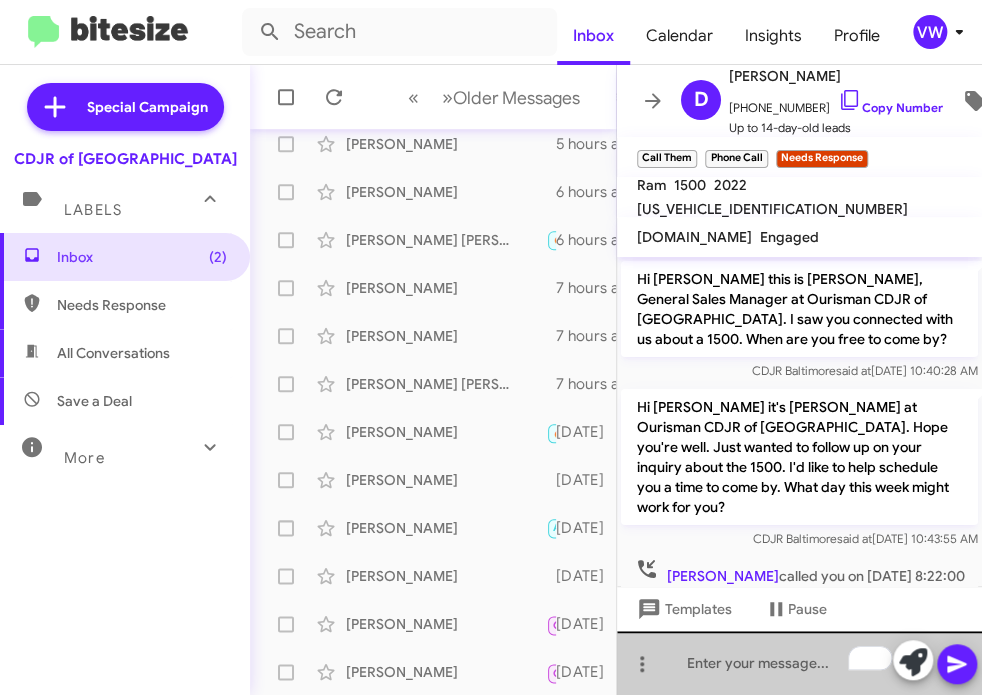 type 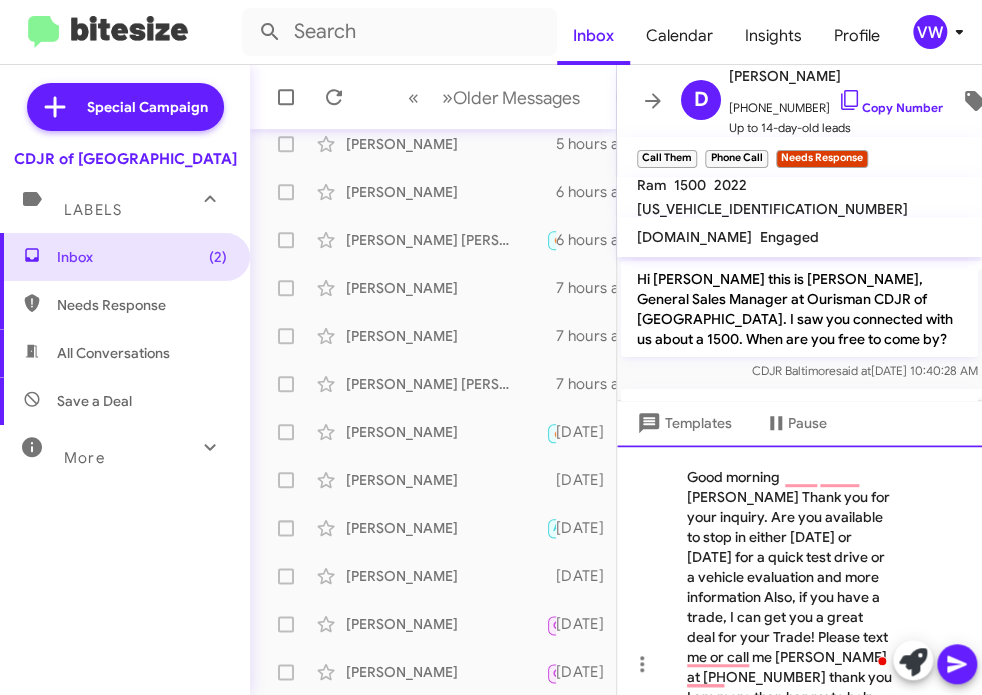click on "Good morning [PERSON_NAME] Thank you for your inquiry. Are you available to stop in either [DATE] or [DATE] for a quick test drive or a vehicle evaluation and more information Also, if you have a trade, I can get you a great deal for your Trade! Please text me or call me [PERSON_NAME] at [PHONE_NUMBER] thank you I am more than happy to help you make an informed decision on a vehicle🙂" 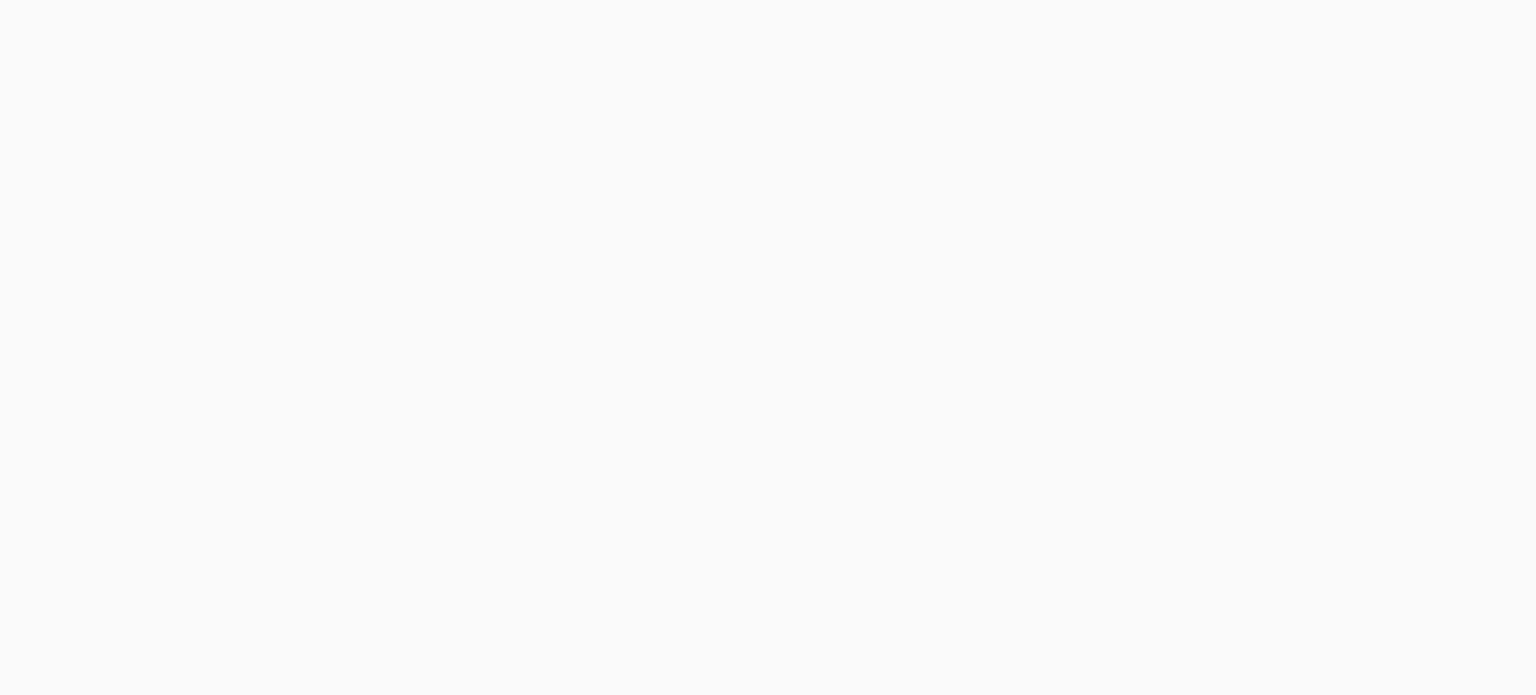 scroll, scrollTop: 0, scrollLeft: 0, axis: both 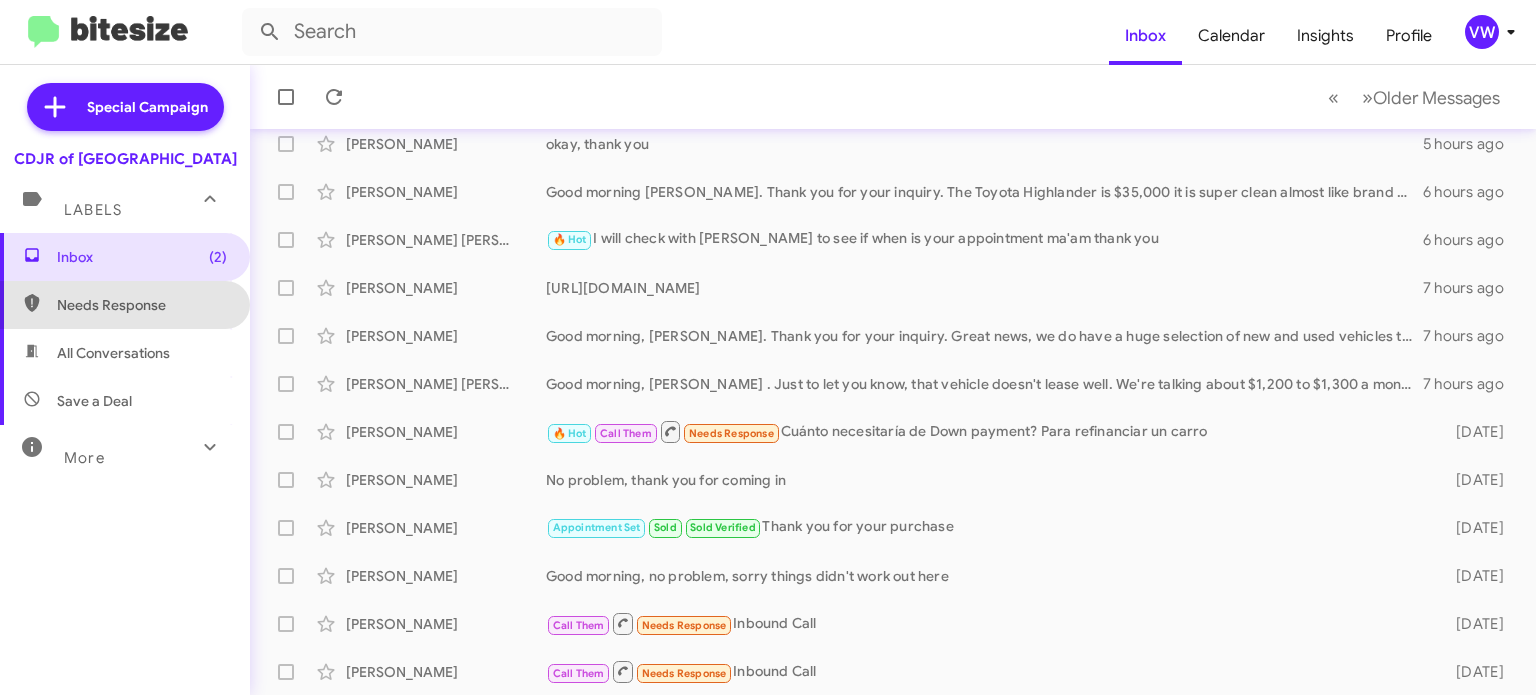 click on "Needs Response" at bounding box center [142, 305] 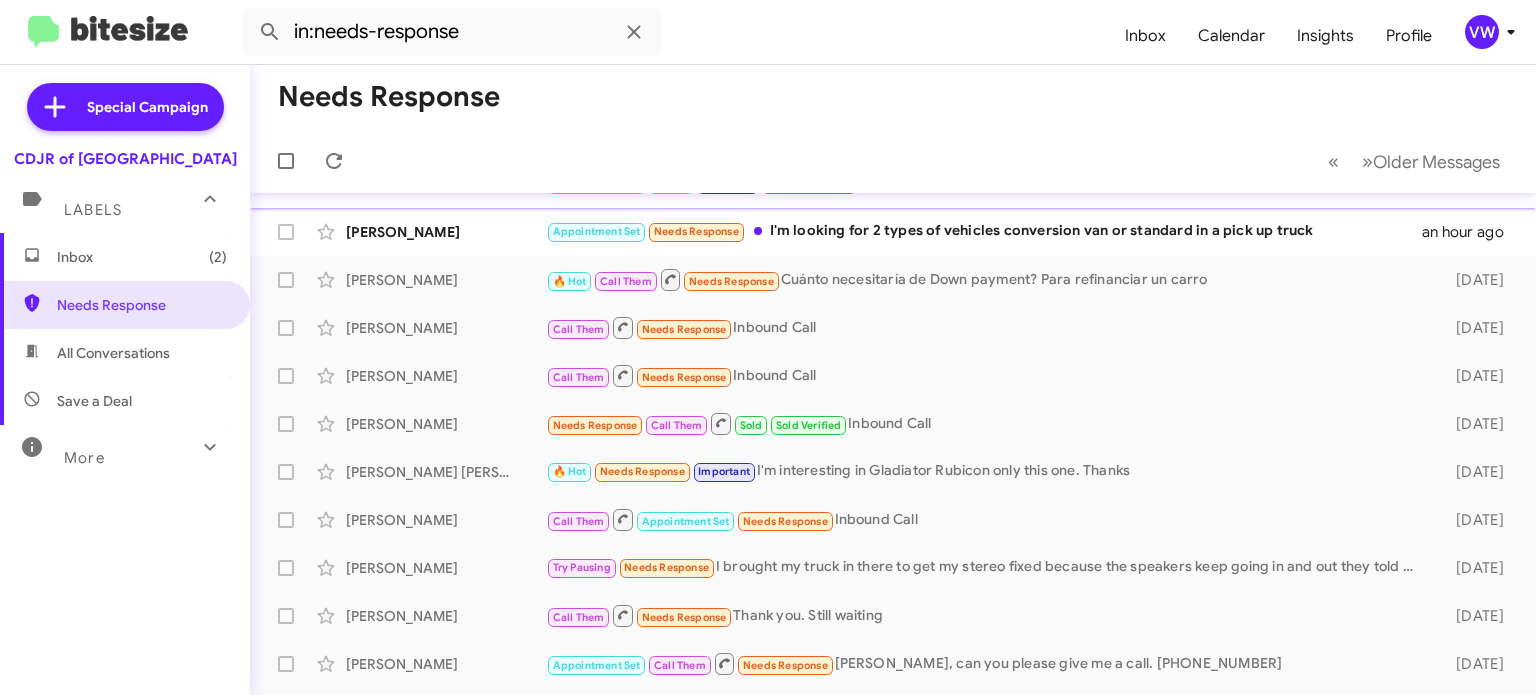 scroll, scrollTop: 124, scrollLeft: 0, axis: vertical 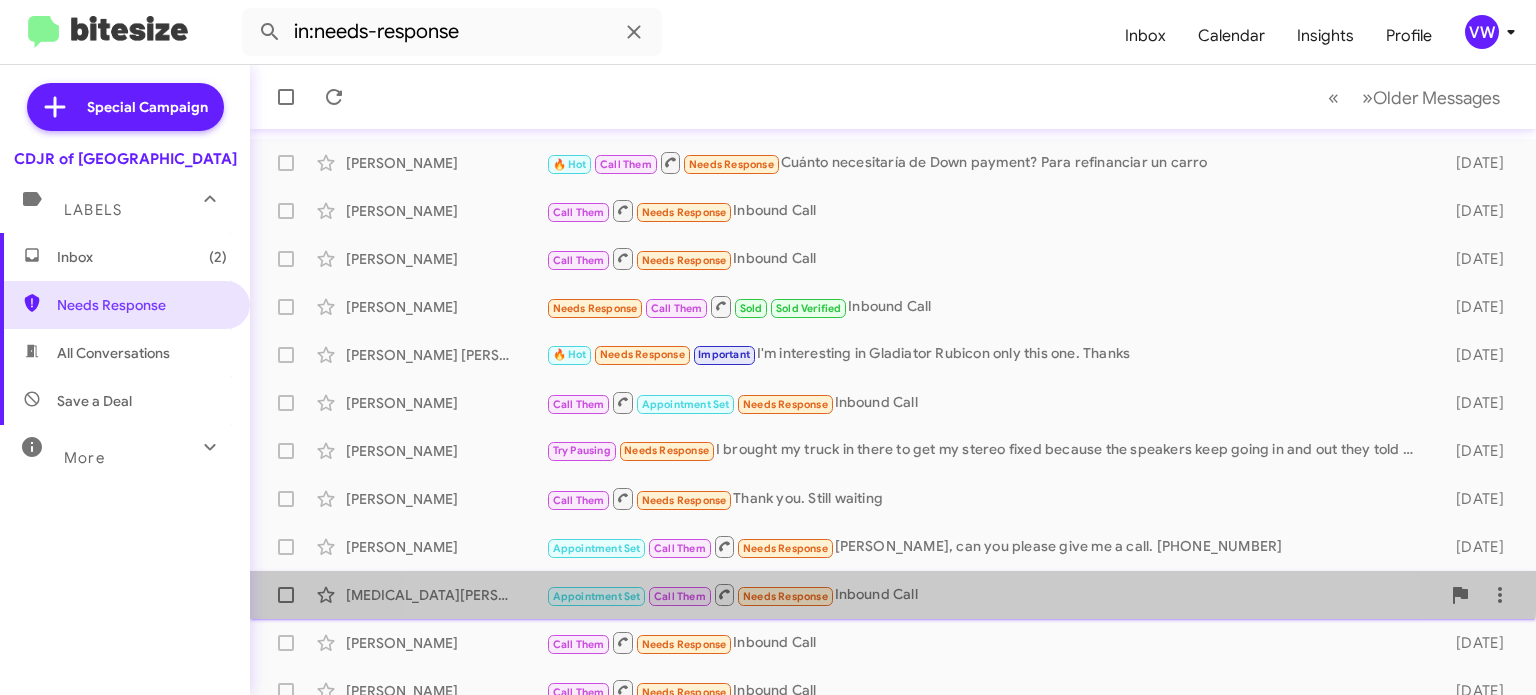 drag, startPoint x: 848, startPoint y: 601, endPoint x: 891, endPoint y: 575, distance: 50.24938 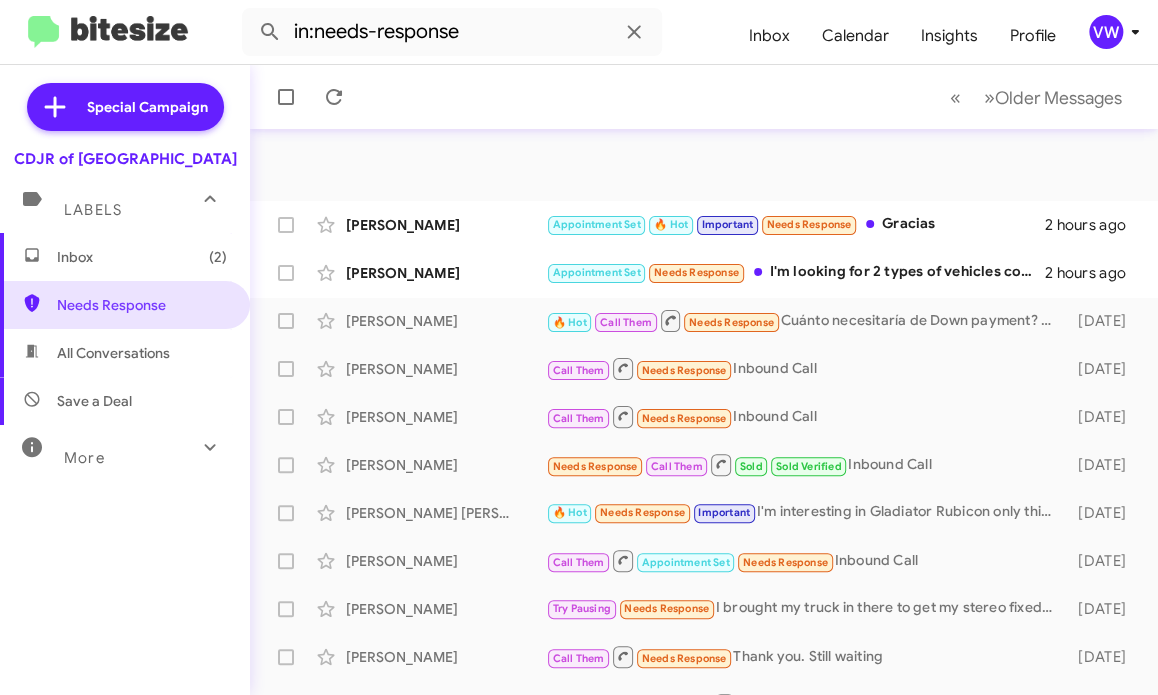 scroll, scrollTop: 465, scrollLeft: 0, axis: vertical 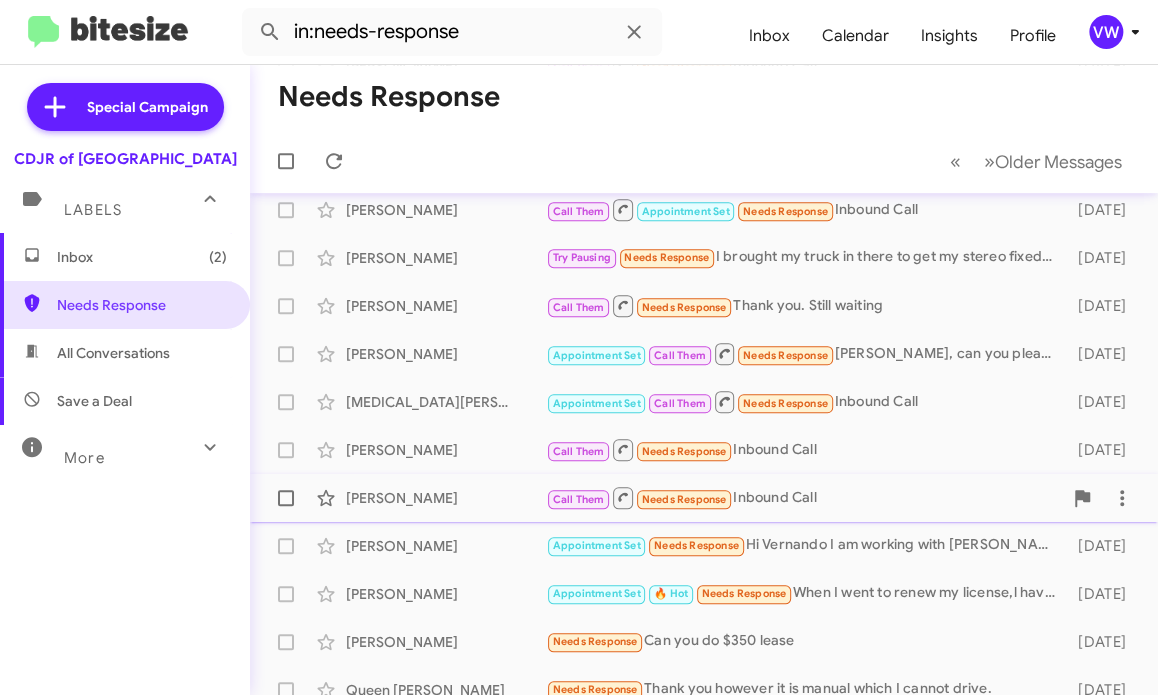 click on "Tobi Obasuyi" 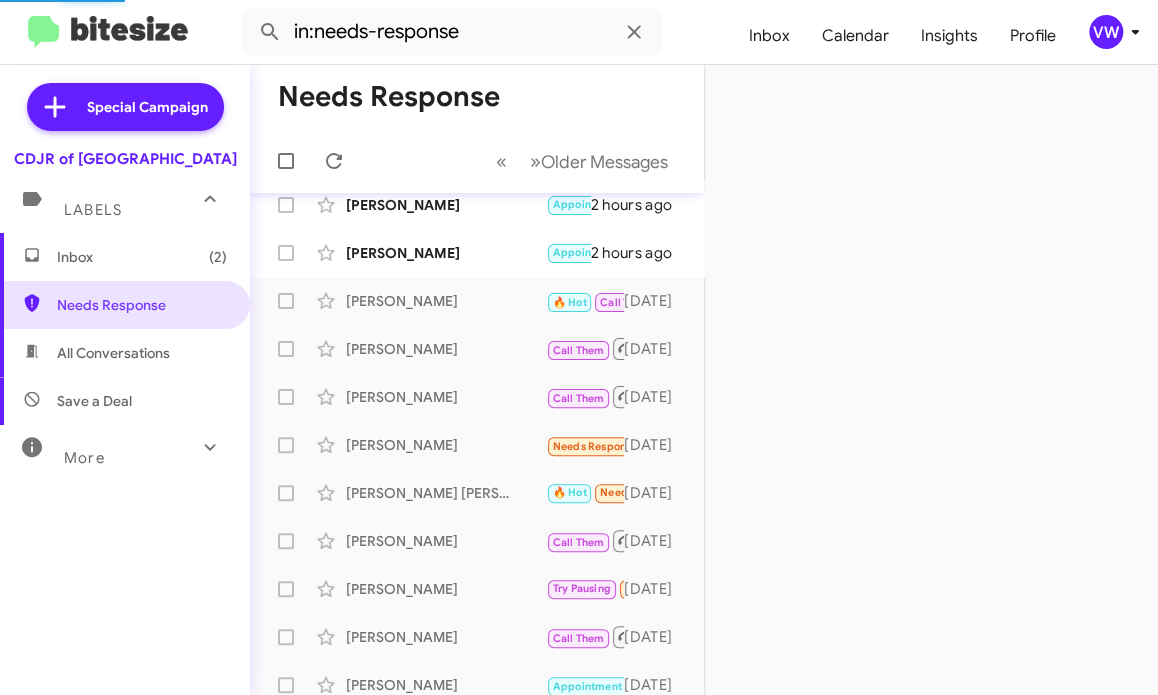 scroll, scrollTop: 0, scrollLeft: 0, axis: both 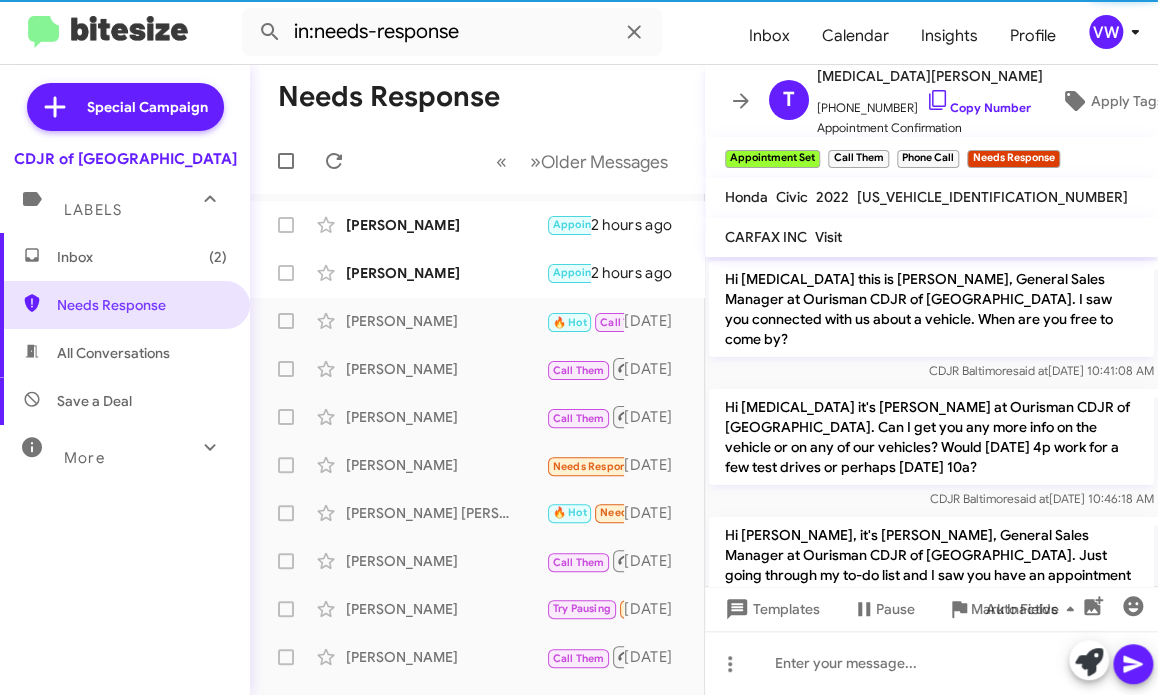 click on "William Clagett  Call Them   Needs Response   Inbound Call   4 days ago" 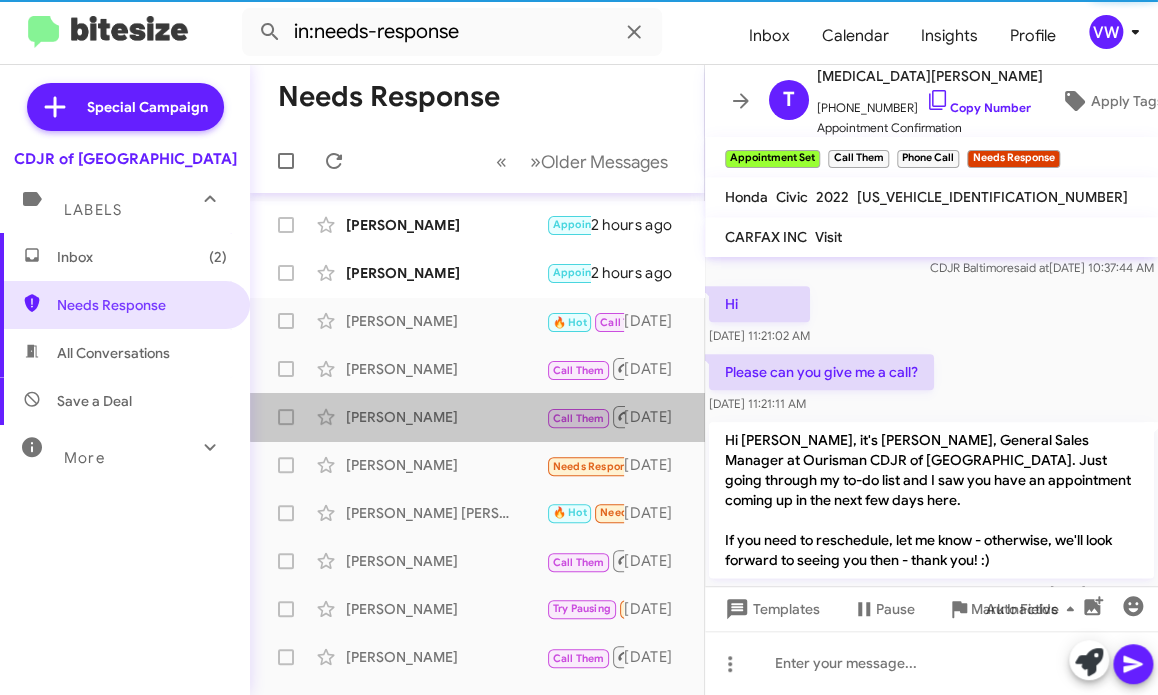 scroll, scrollTop: 40, scrollLeft: 0, axis: vertical 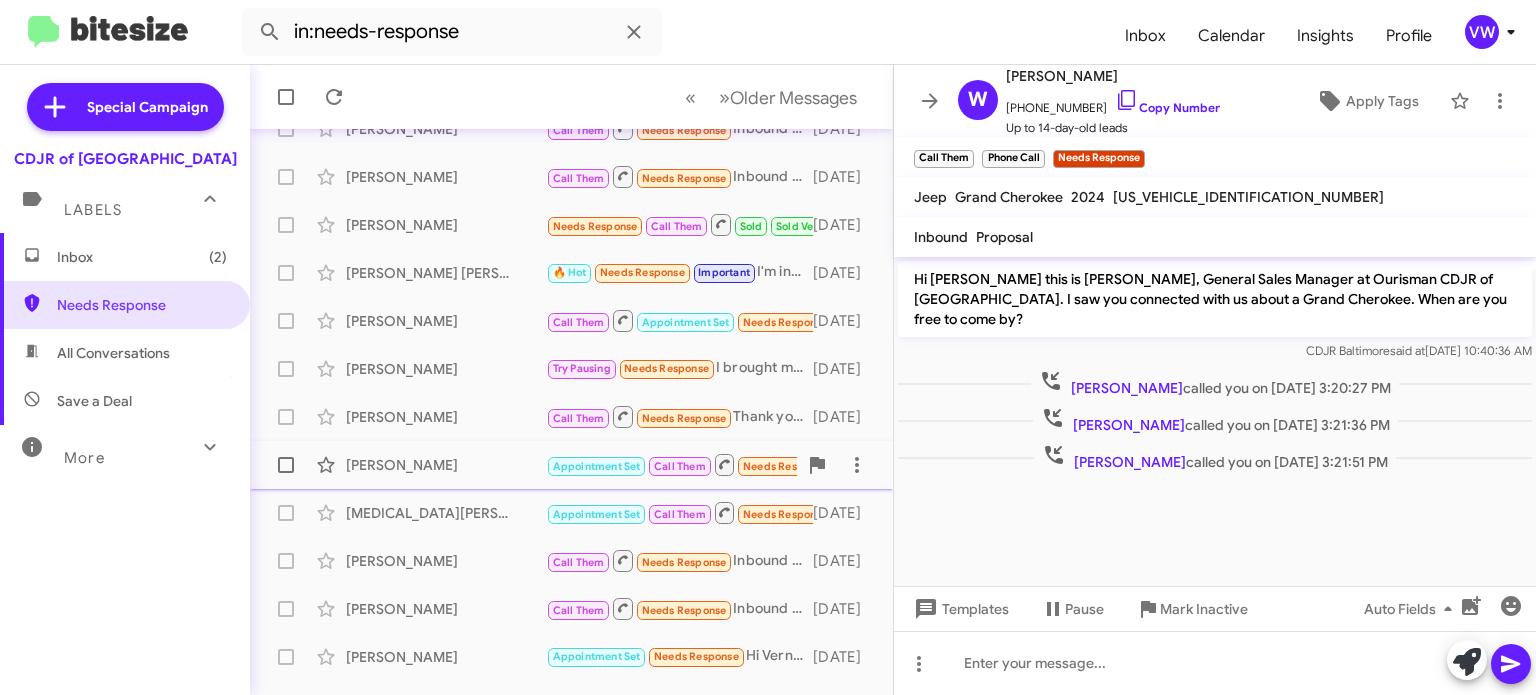 click on "Appointment Set   Call Them   Needs Response" 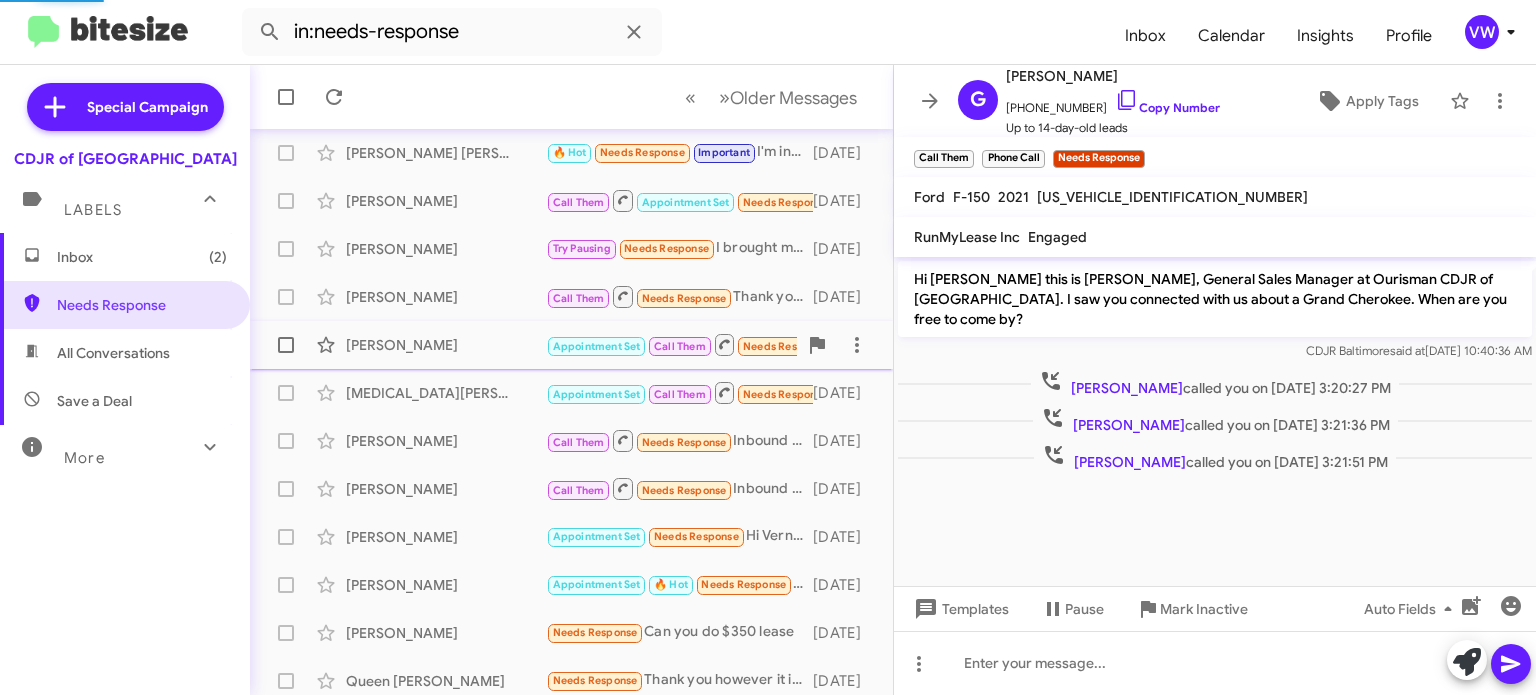scroll, scrollTop: 417, scrollLeft: 0, axis: vertical 